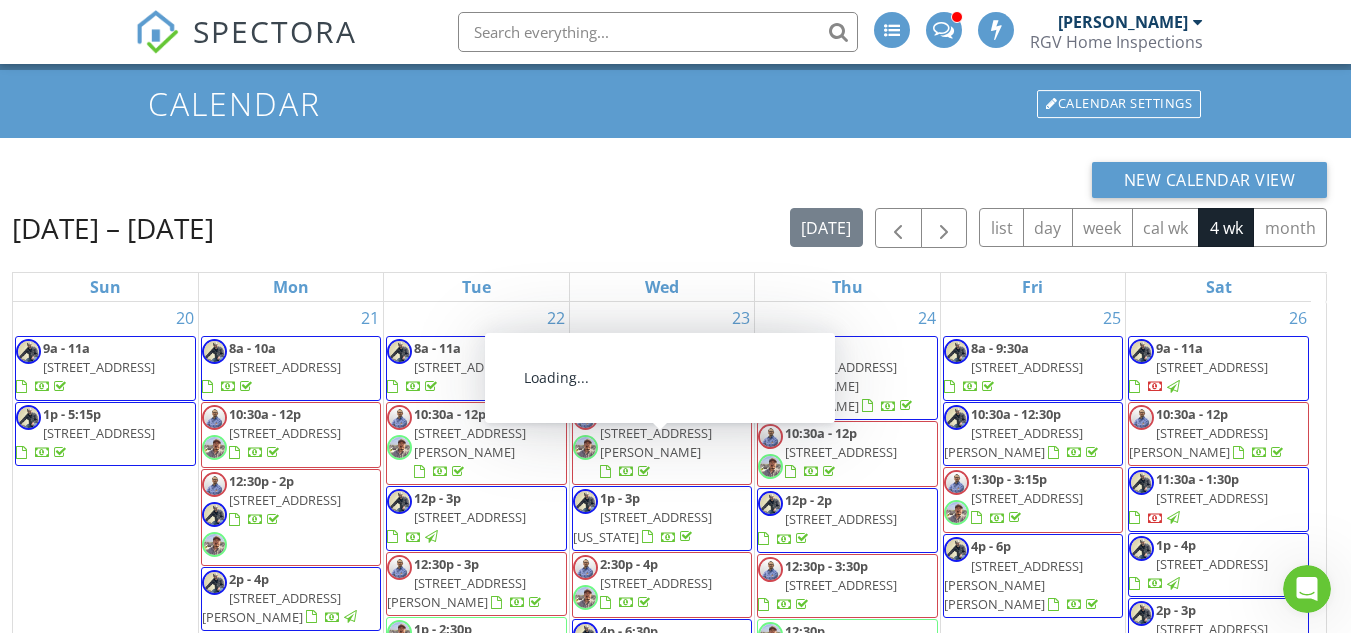 scroll, scrollTop: 62, scrollLeft: 0, axis: vertical 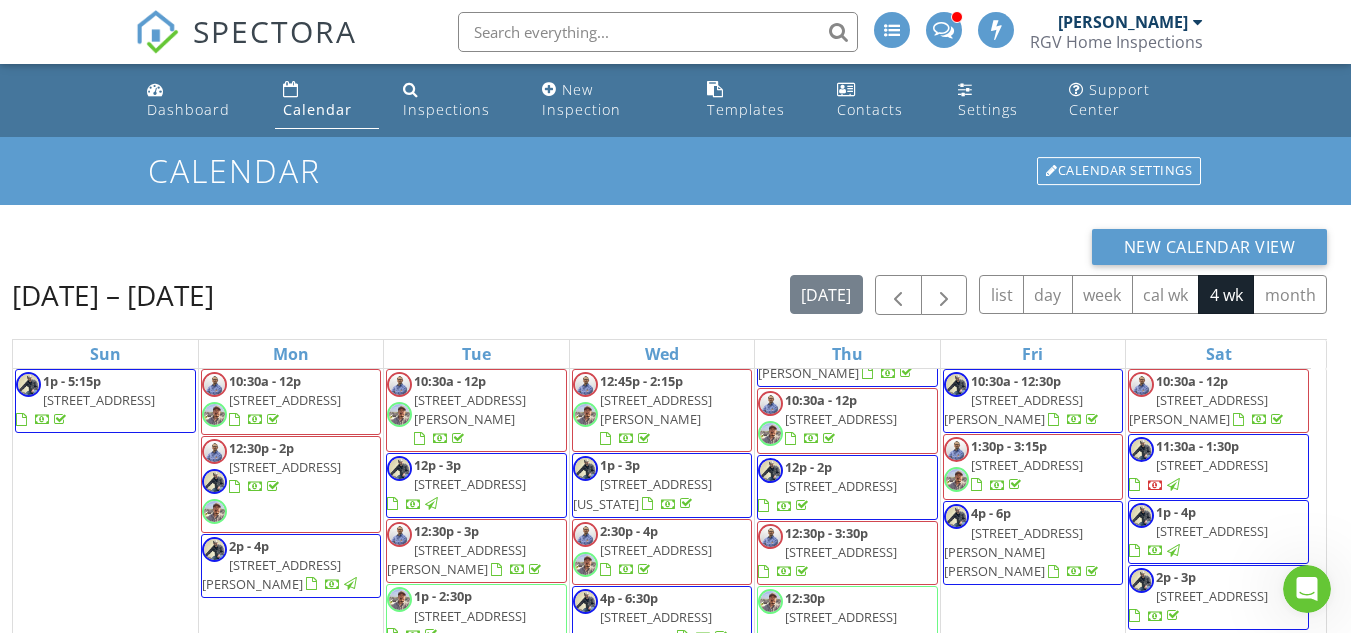 click on "New Calendar View" at bounding box center [669, 247] 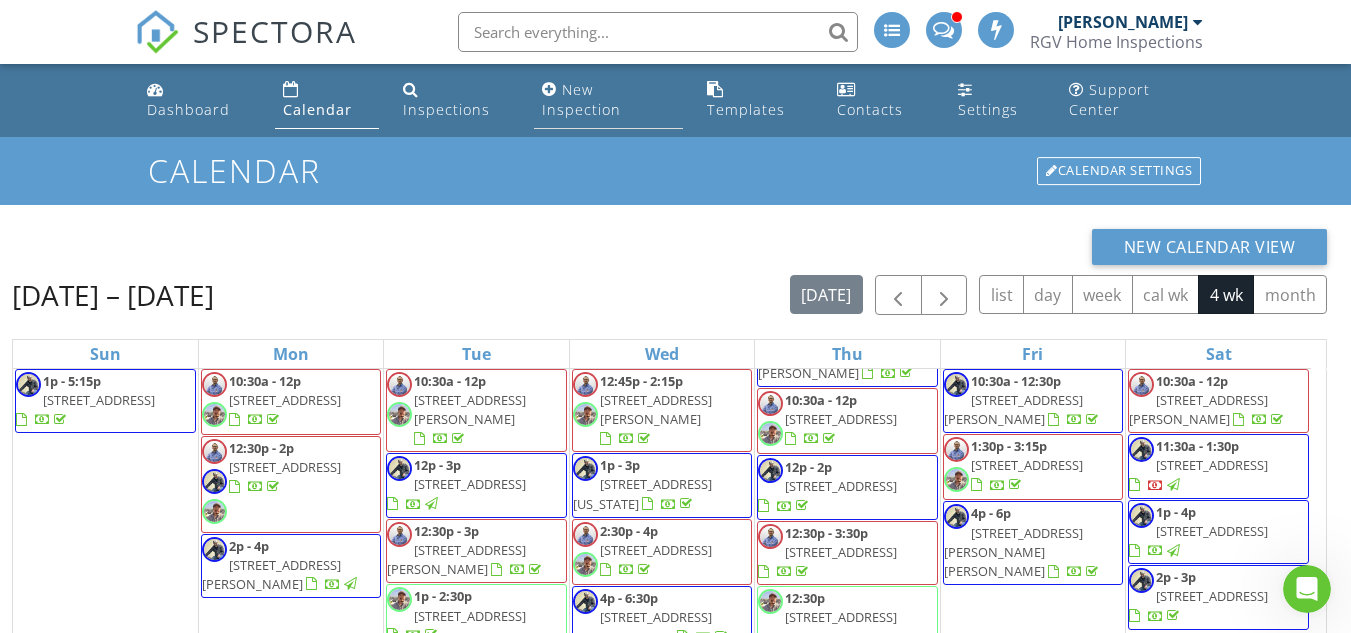 click on "New Inspection" at bounding box center [581, 99] 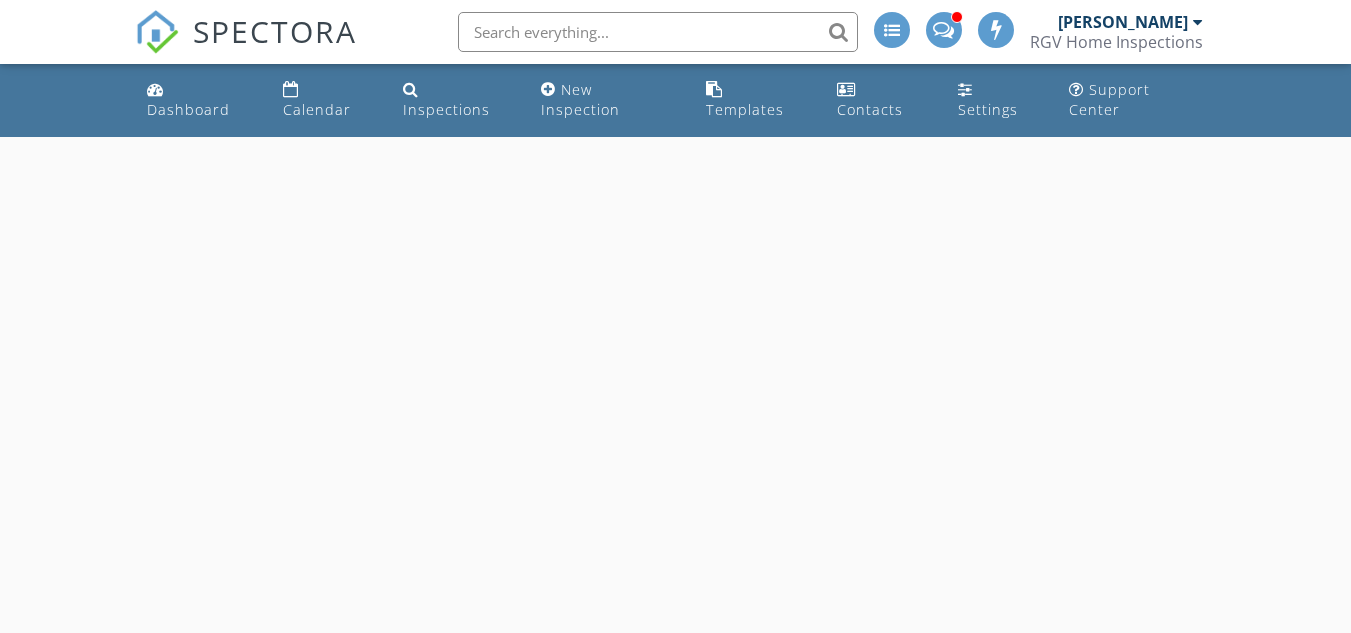 scroll, scrollTop: 0, scrollLeft: 0, axis: both 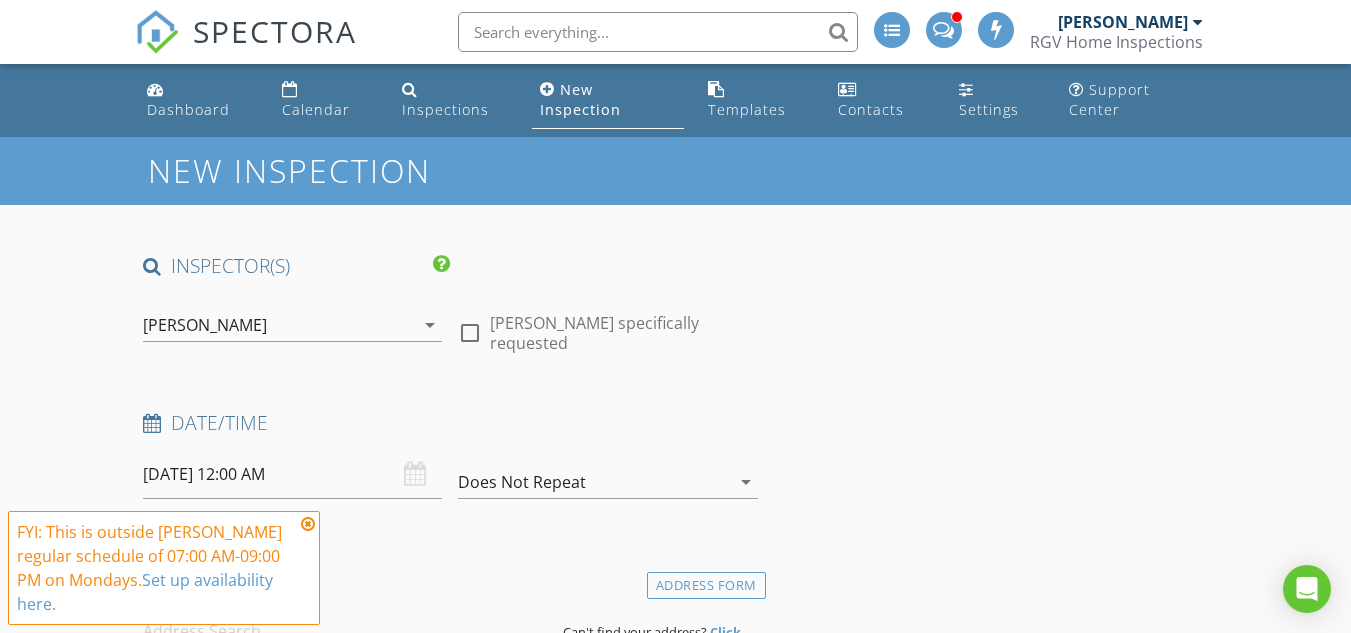 drag, startPoint x: 314, startPoint y: 521, endPoint x: 308, endPoint y: 478, distance: 43.416588 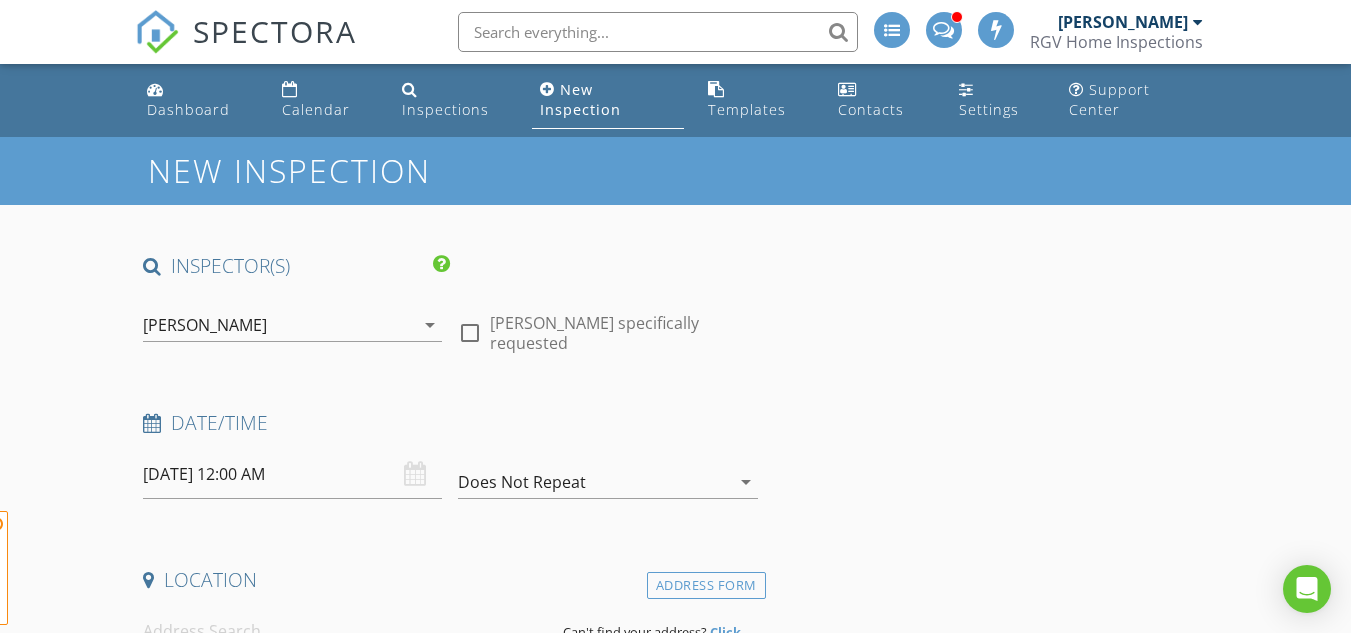 click on "07/28/2025 12:00 AM" at bounding box center [292, 474] 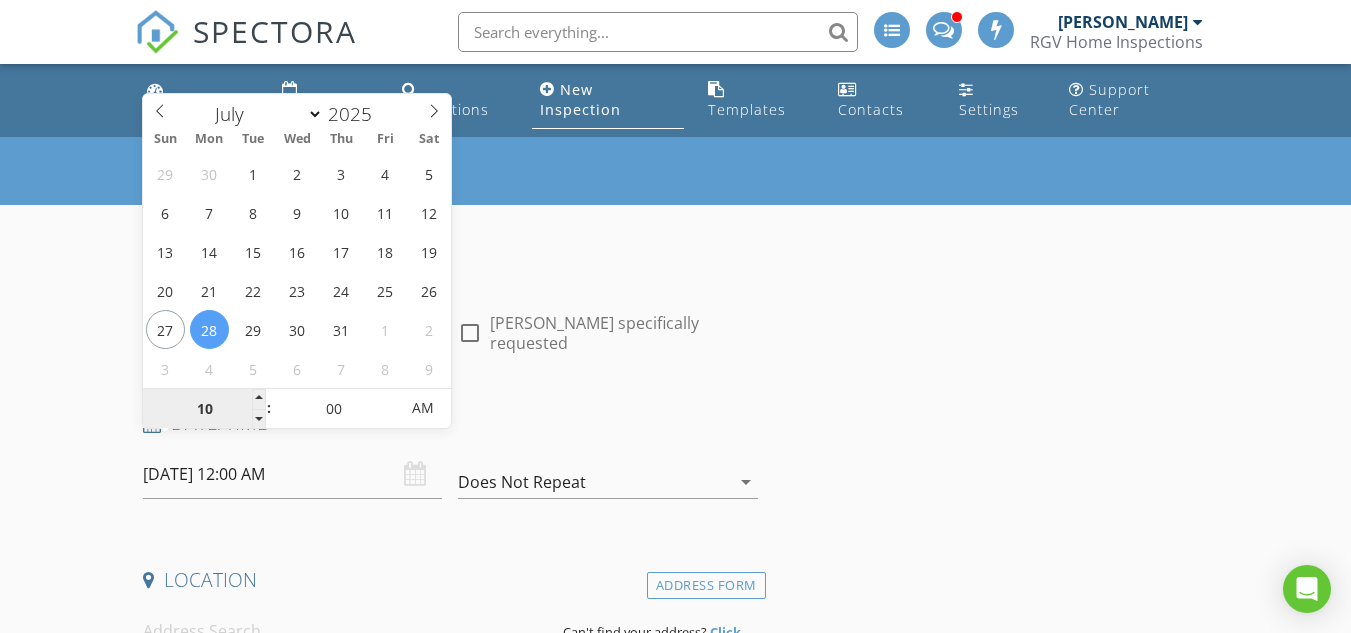 type on "10" 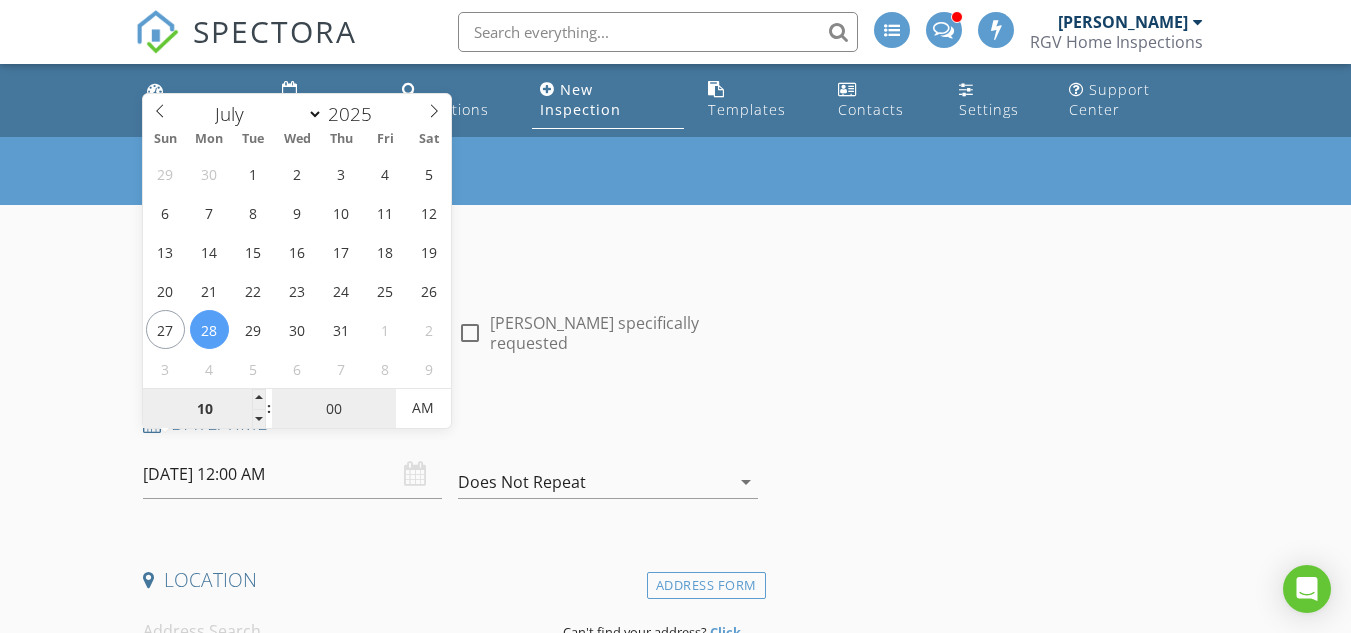type on "07/28/2025 10:00 AM" 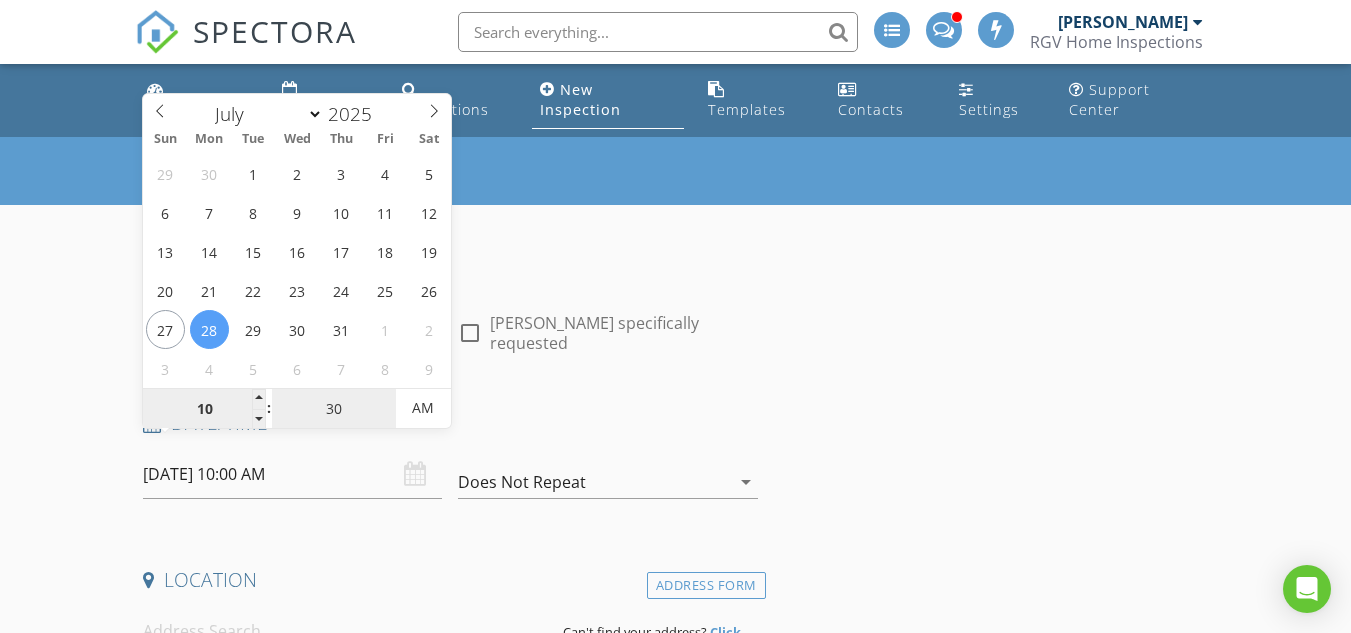 type on "30" 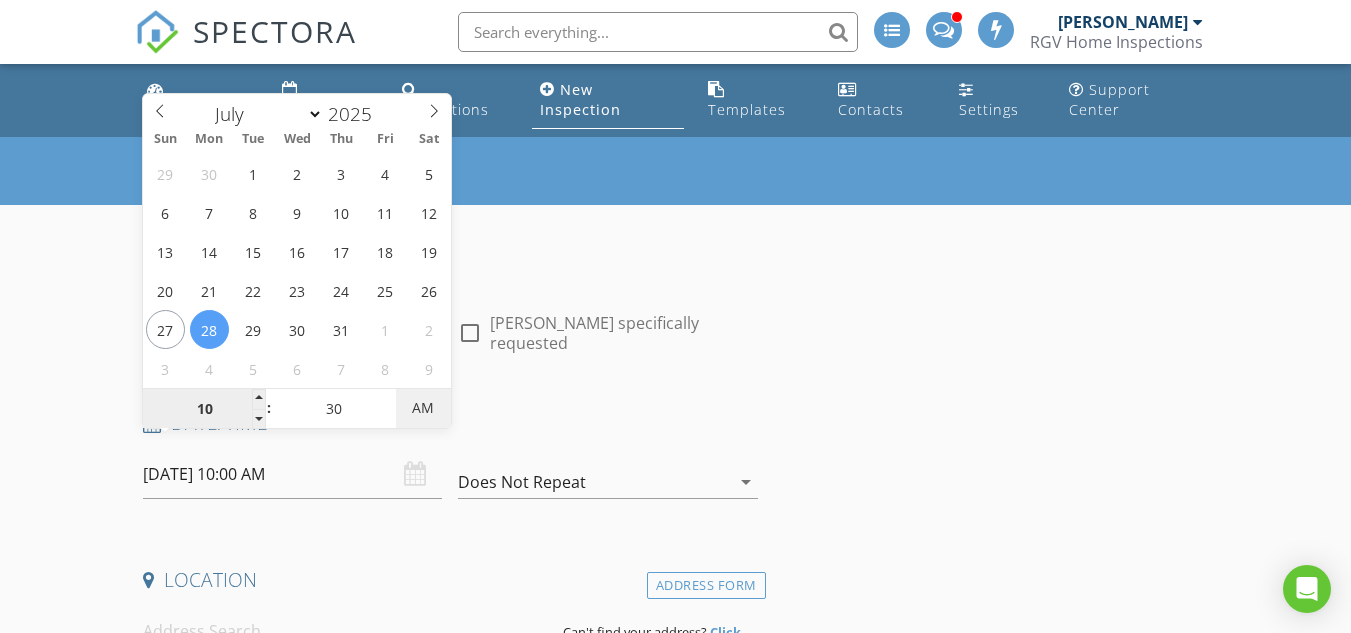type on "[DATE] 10:30 AM" 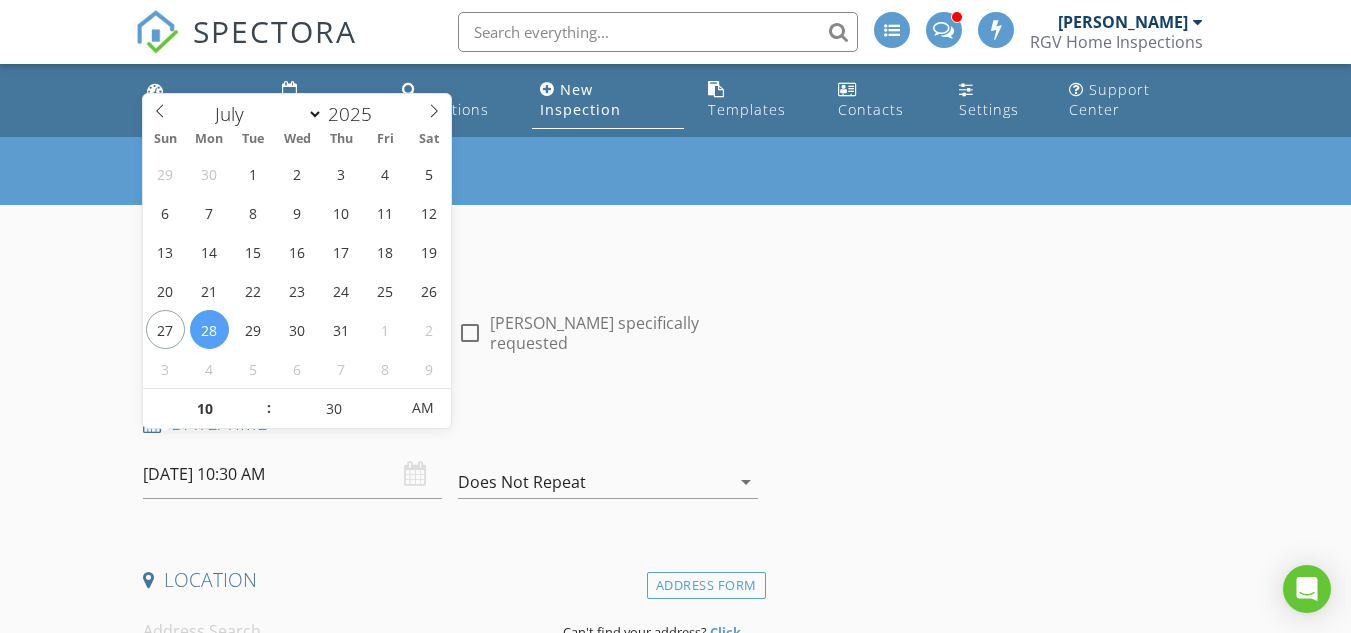 click on "INSPECTOR(S)
check_box   Donnie Quintanilla   PRIMARY   check_box_outline_blank   Fernando Valbuena     check_box_outline_blank   Nick De Santos     Donnie Quintanilla arrow_drop_down   check_box_outline_blank Donnie Quintanilla specifically requested
Date/Time
07/28/2025 10:30 AM   Does Not Repeat arrow_drop_down
Location
Address Form       Can't find your address?   Click here.
client
check_box Enable Client CC email for this inspection   Client Search     check_box_outline_blank Client is a Company/Organization     First Name   Last Name   Email   CC Email   Phone         Tags         Notes   Private Notes
ADD ADDITIONAL client
SERVICES
check_box_outline_blank   Residential Inspection   Residential Home Inspection 750-1500 sq ft check_box_outline_blank     check_box_outline_blank" at bounding box center [450, 1855] 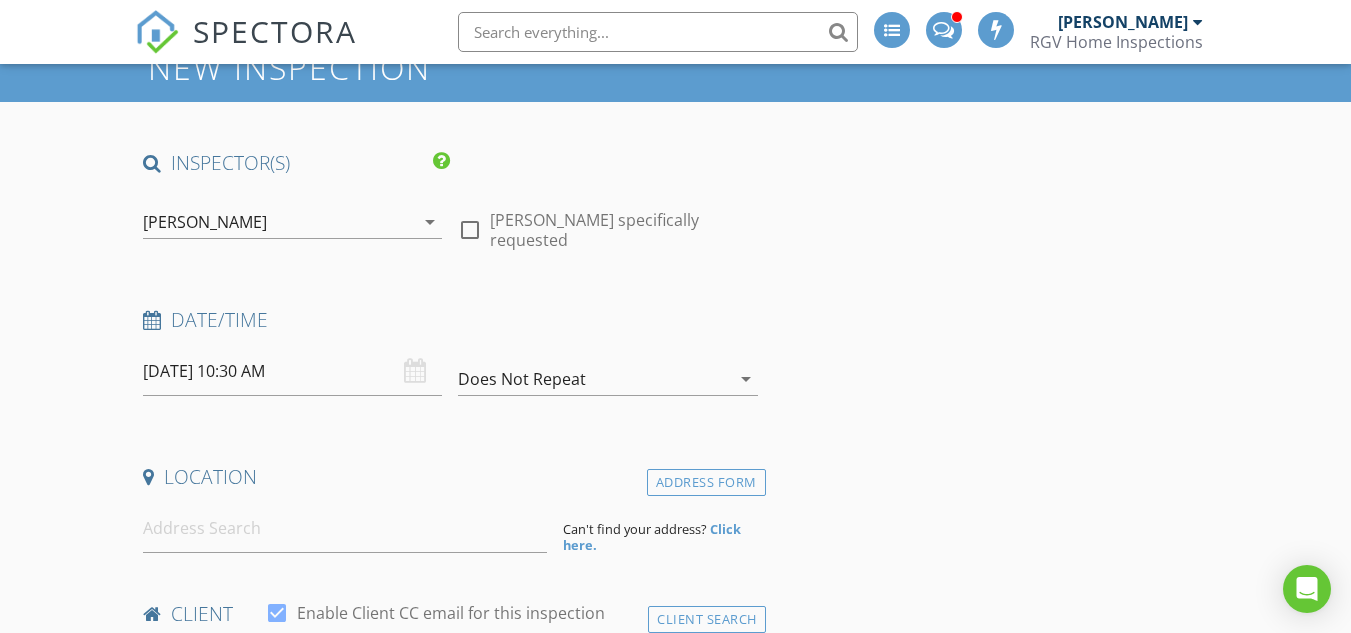 scroll, scrollTop: 200, scrollLeft: 0, axis: vertical 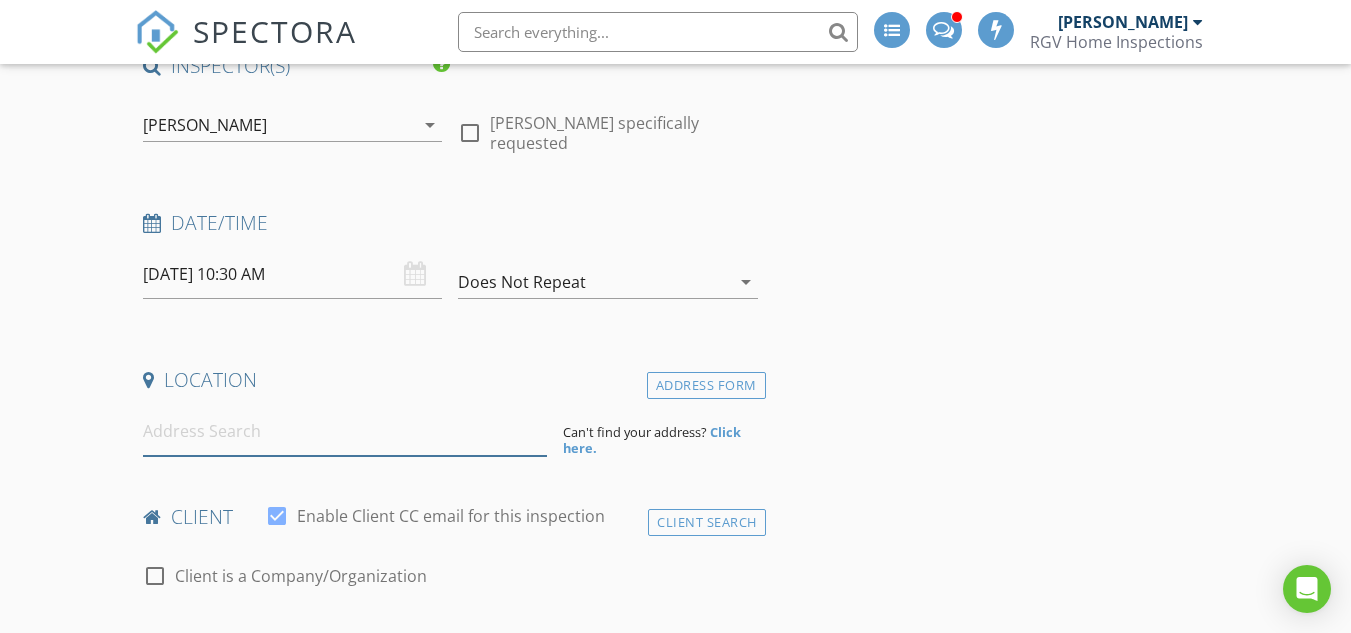 click at bounding box center (345, 431) 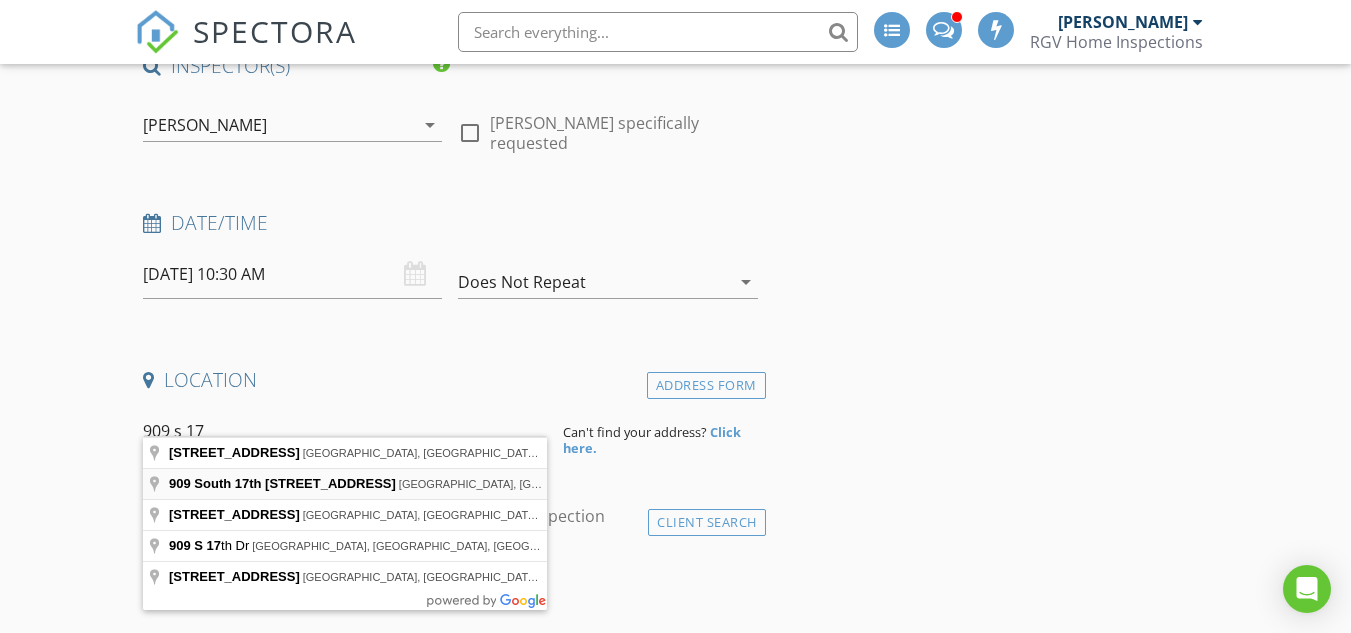 type on "909 South 17th 1/2 Street, McAllen, TX, USA" 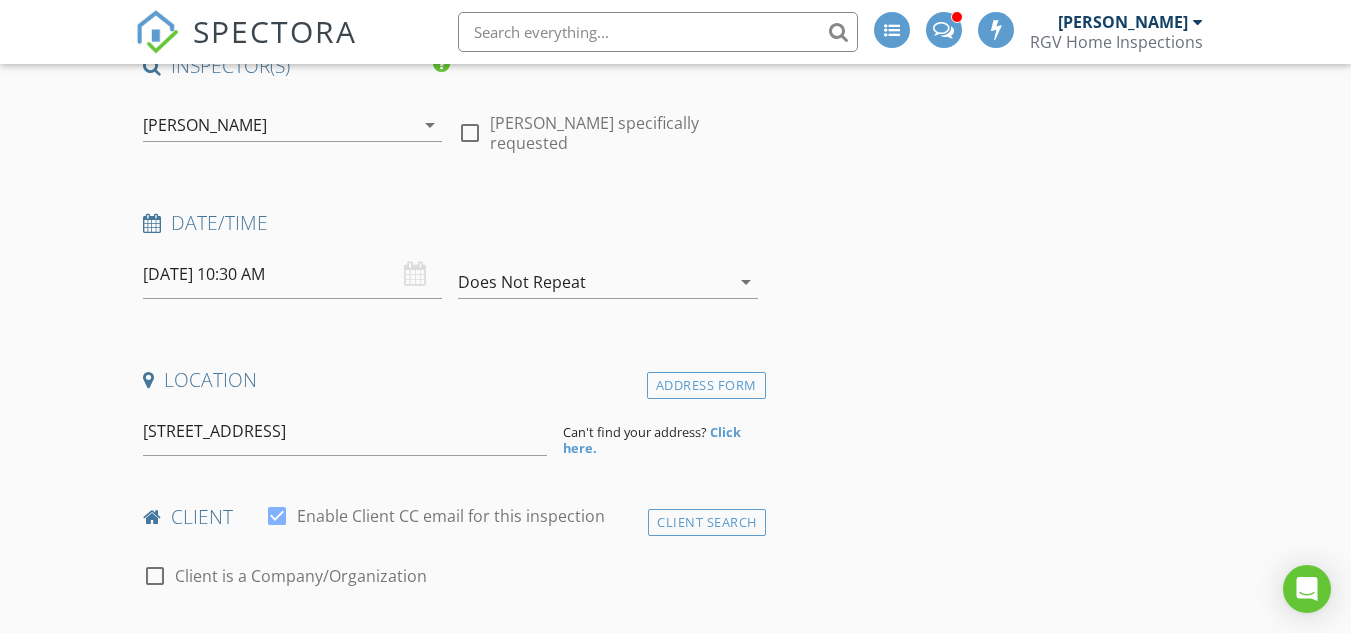 scroll, scrollTop: 400, scrollLeft: 0, axis: vertical 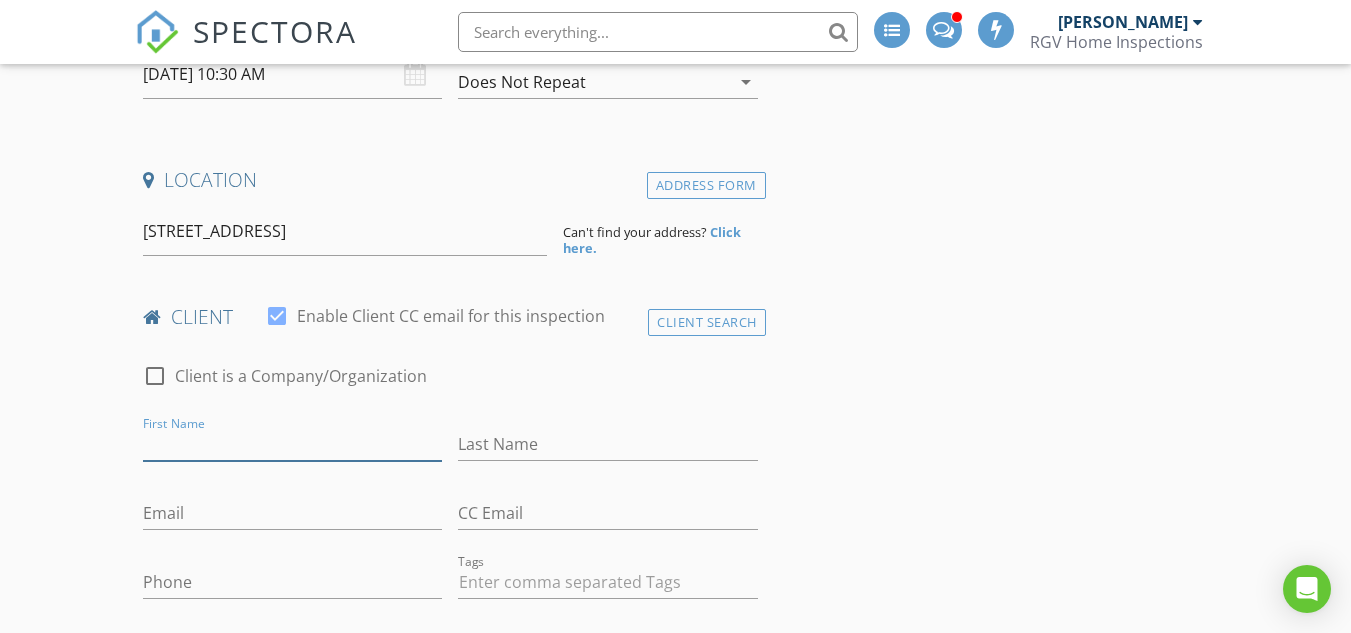 click on "First Name" at bounding box center [292, 444] 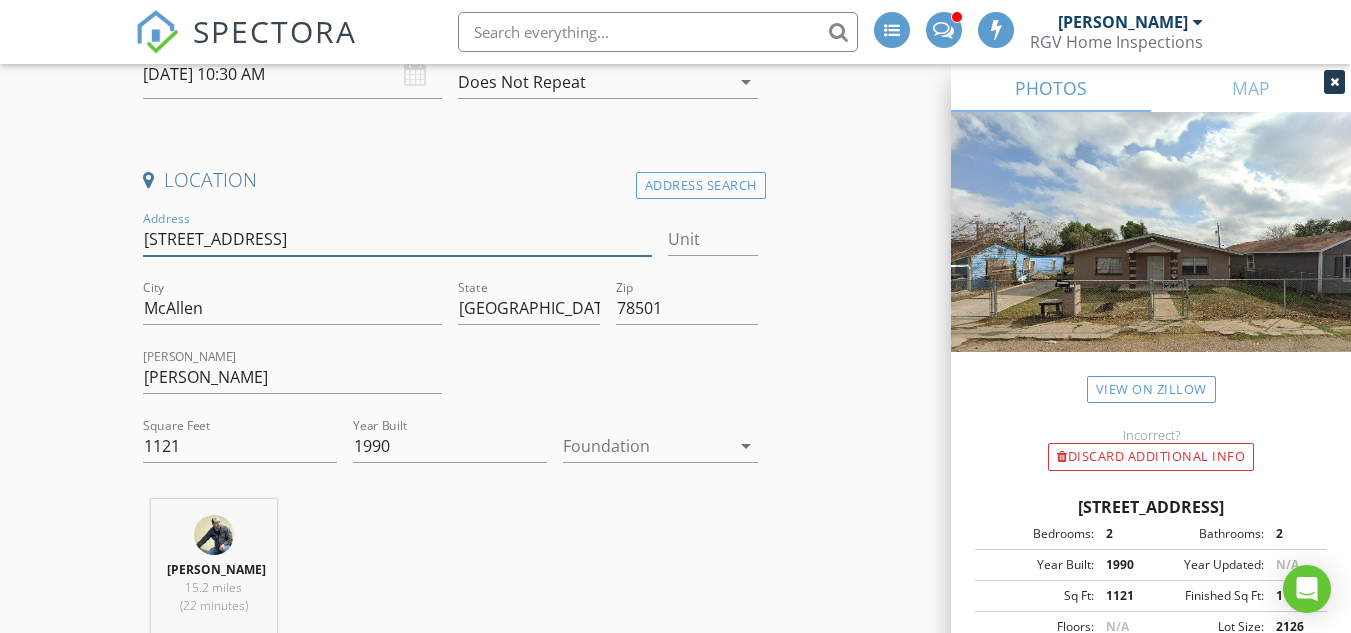 click on "909 S 17 1/2 St" at bounding box center (397, 239) 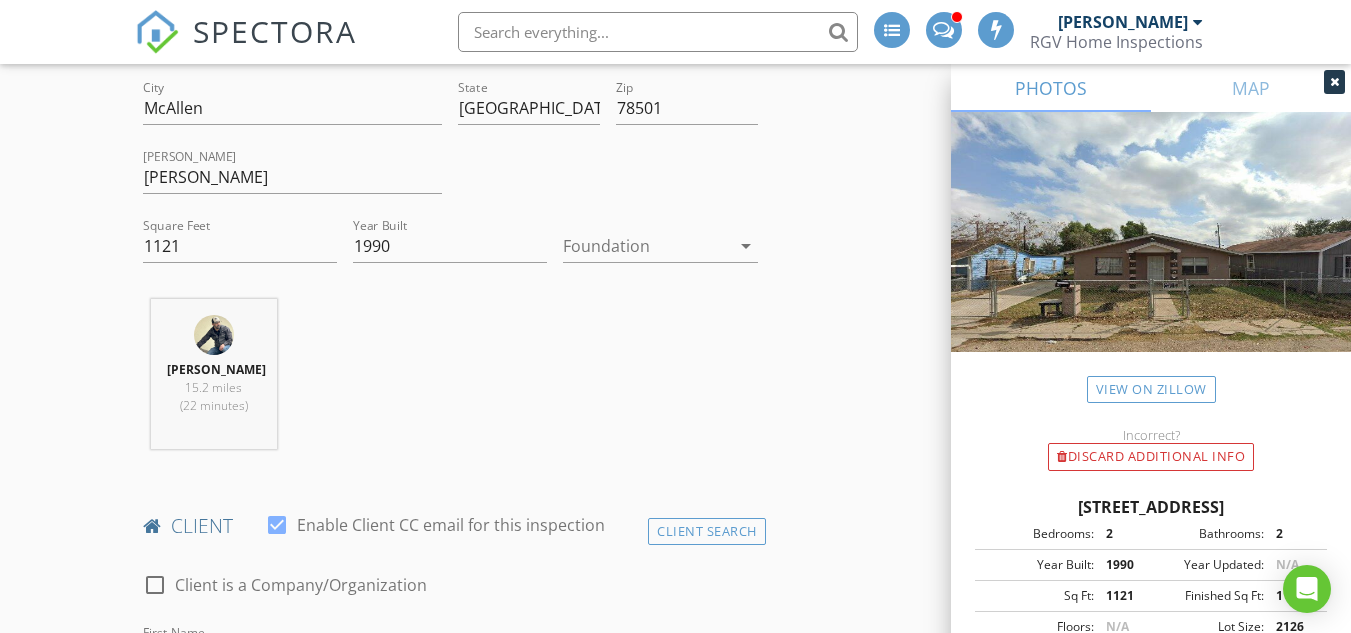 scroll, scrollTop: 700, scrollLeft: 0, axis: vertical 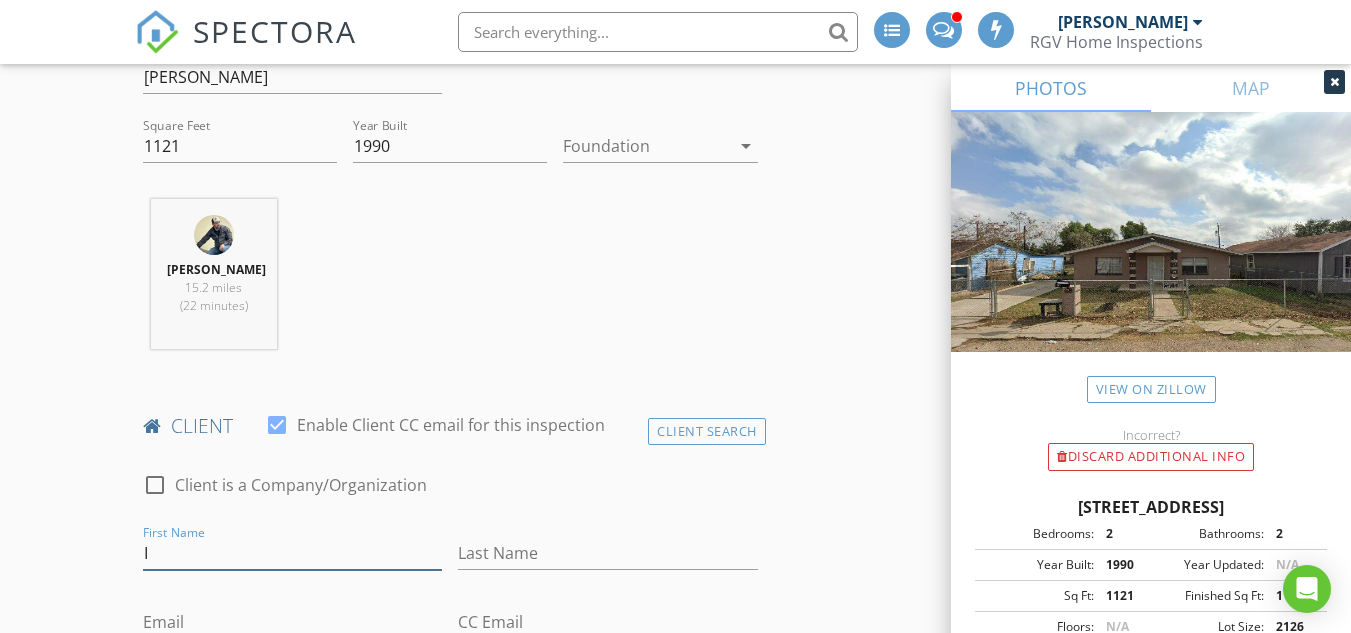 click on "I" at bounding box center [292, 553] 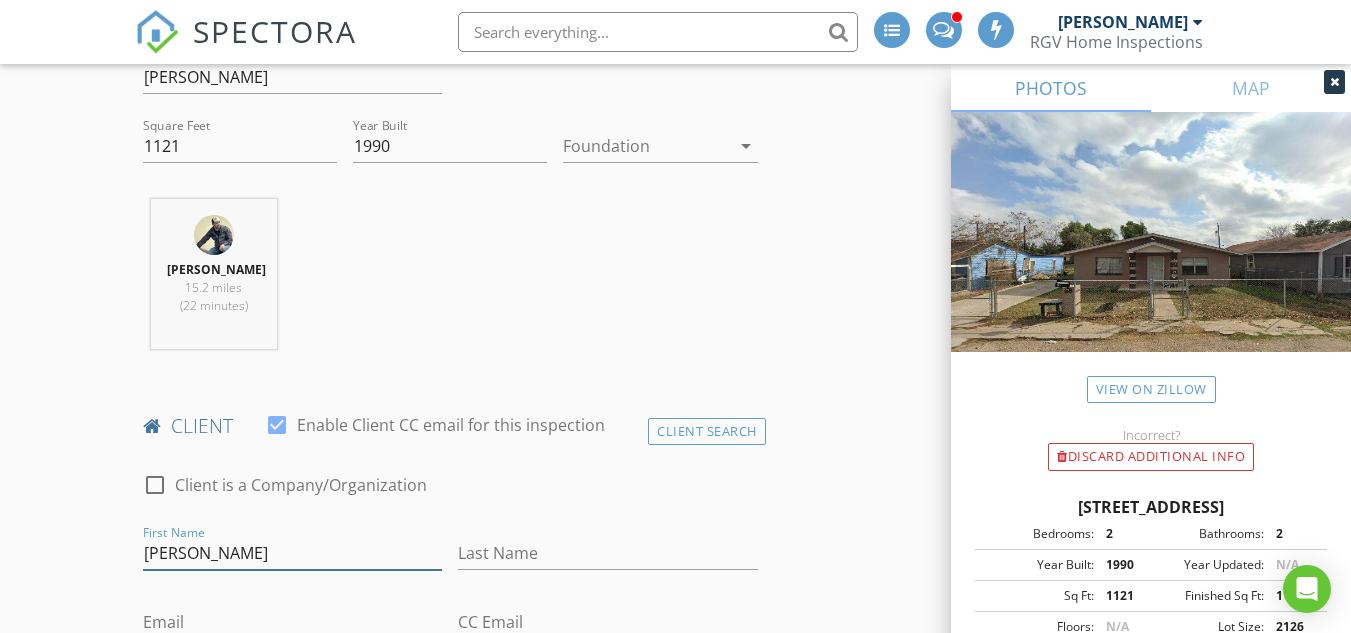 type on "Ivonne" 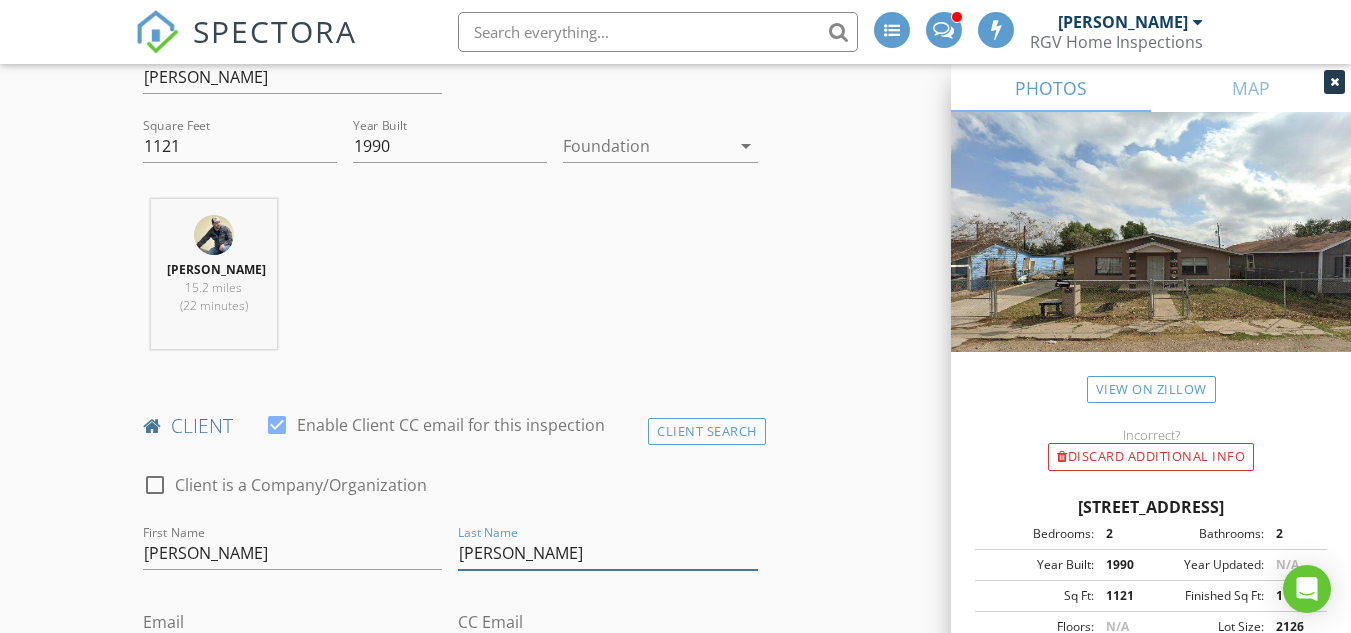 type on "Trevino" 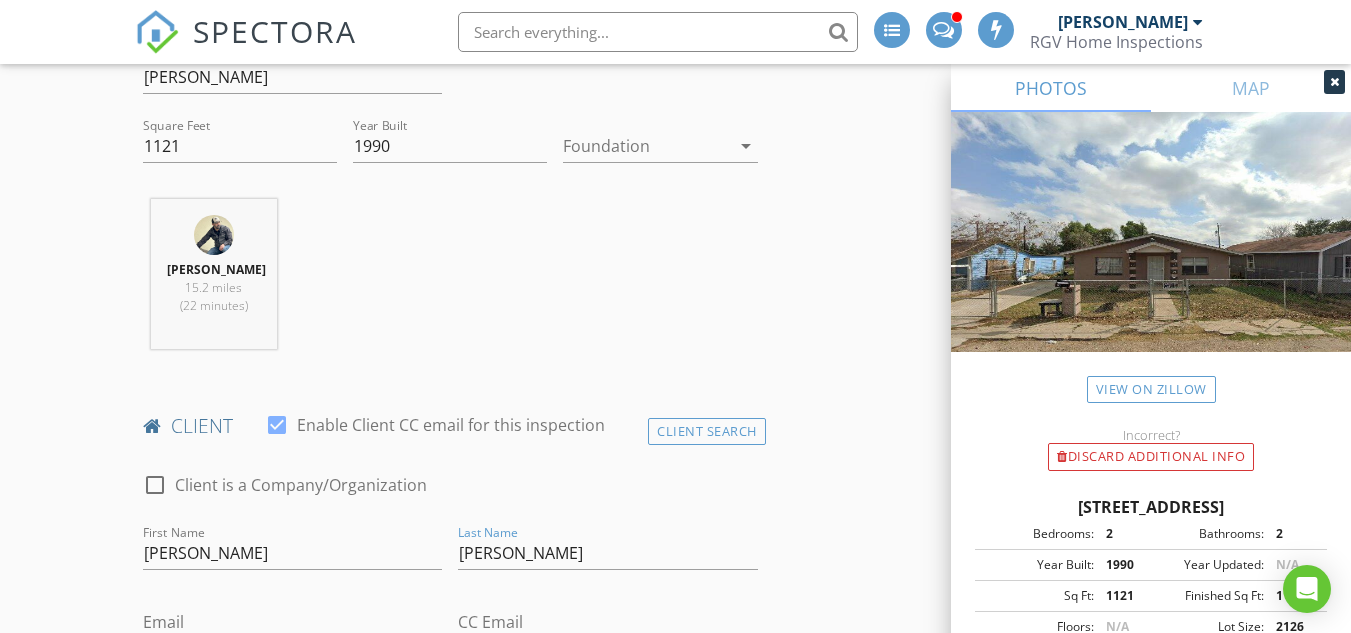 scroll, scrollTop: 704, scrollLeft: 0, axis: vertical 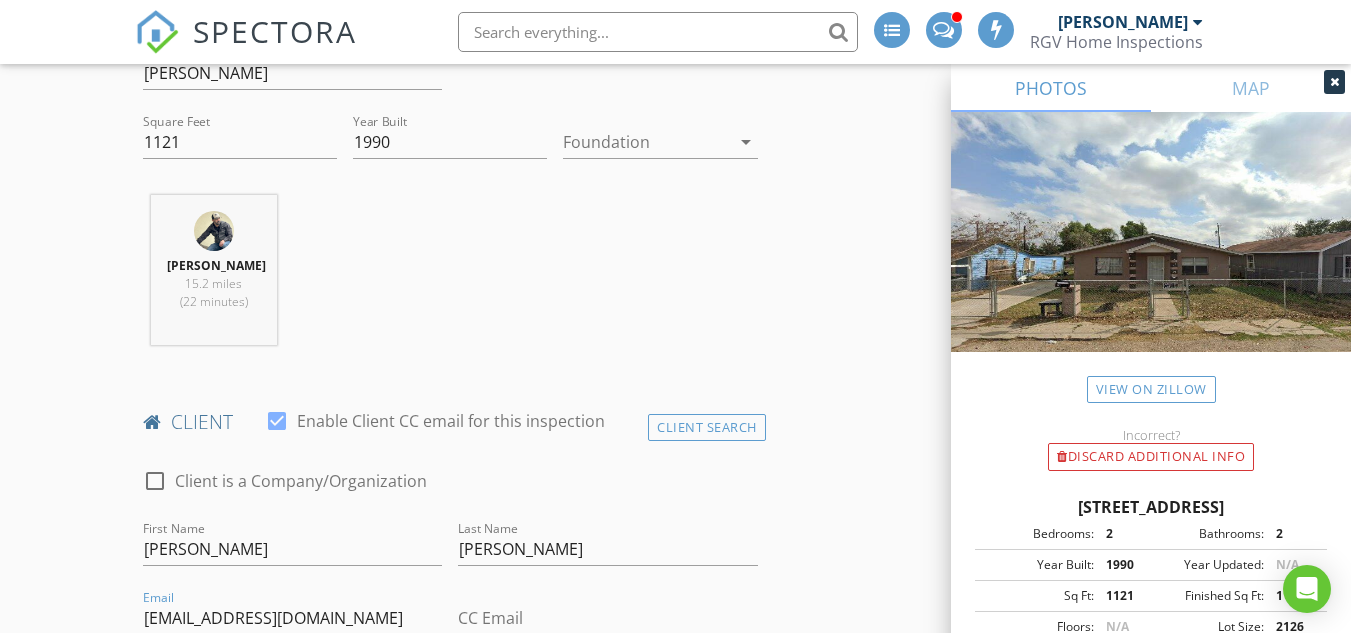type on "ivonne_588@hotmail.com" 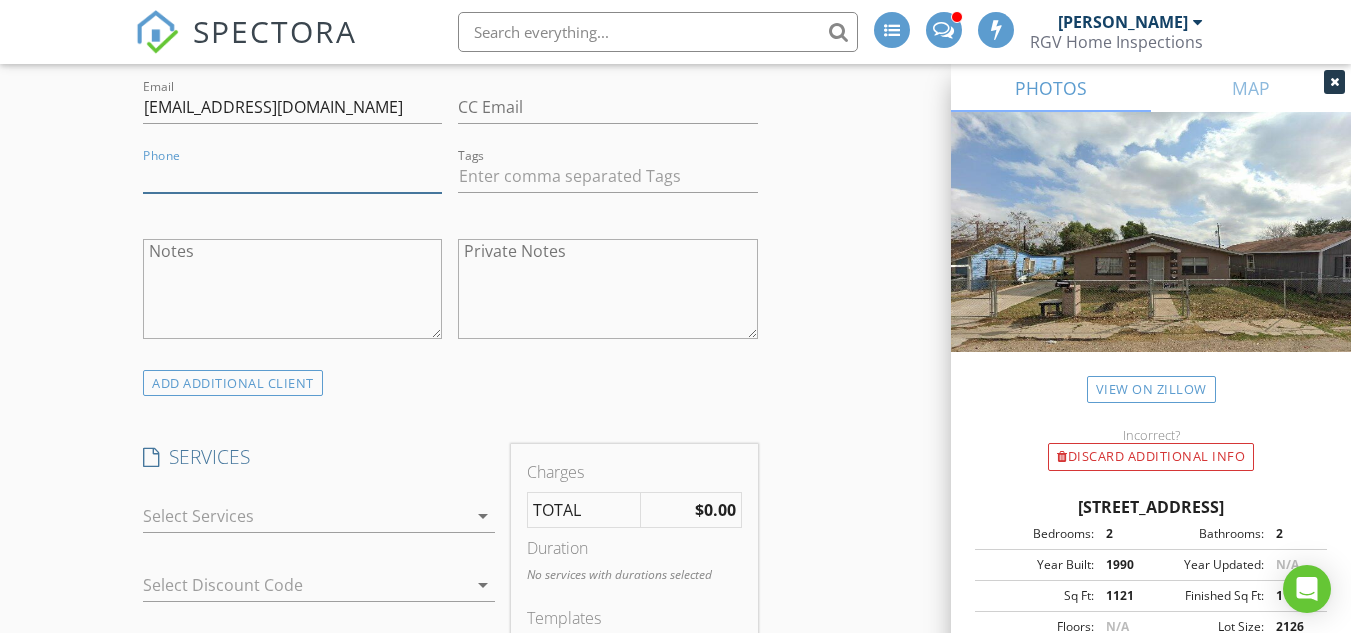 scroll, scrollTop: 1273, scrollLeft: 0, axis: vertical 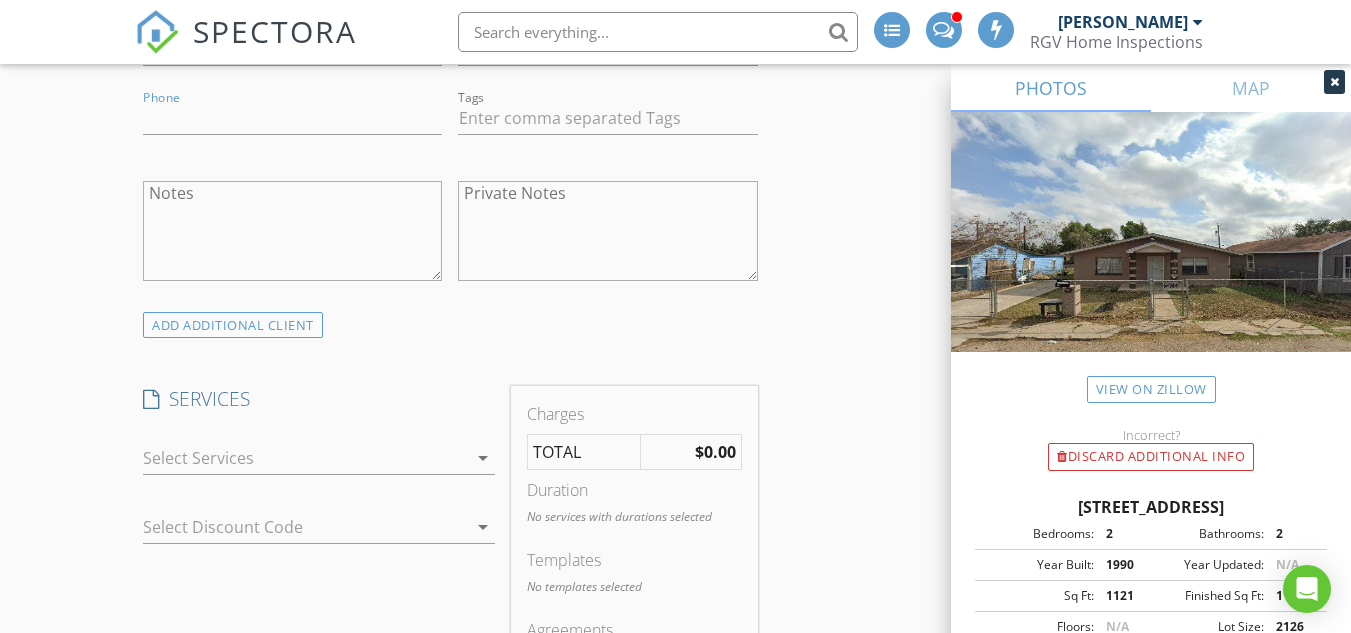 click on "check_box_outline_blank   Residential Inspection   Residential Home Inspection 750-1500 sq ft check_box_outline_blank   Quality Homes Initiative - Home Inspection   Builder Partnership Inspection check_box_outline_blank   Commercial Inspection   Inspection check_box_outline_blank   Quality Homes - Phase II Inspection   Phase II Inspection - Builder Partnership: Pre-dry wall inspection check_box_outline_blank   Drone Photography - Marketing   Drone Inspection / Images / Video check_box_outline_blank   Pre-Pour Inspection - New Construction   Phase I (Before pour of foundation) check_box_outline_blank   Pre-Dry Wall Inspection - New Construction   Phase II: Pre-Dry Wall Inspection (Framing Inspection) check_box_outline_blank   Travel Fee   30+ Miles Travel Fee check_box_outline_blank   Thermal Inspection   Whole Structure Thermal Inspection check_box_outline_blank   4-Plex Inspection   Four Plex Inspection ($175 Per Unit) check_box_outline_blank   Mold Assessment   Mold Inspection and Air Sampling Assessment" at bounding box center [319, 462] 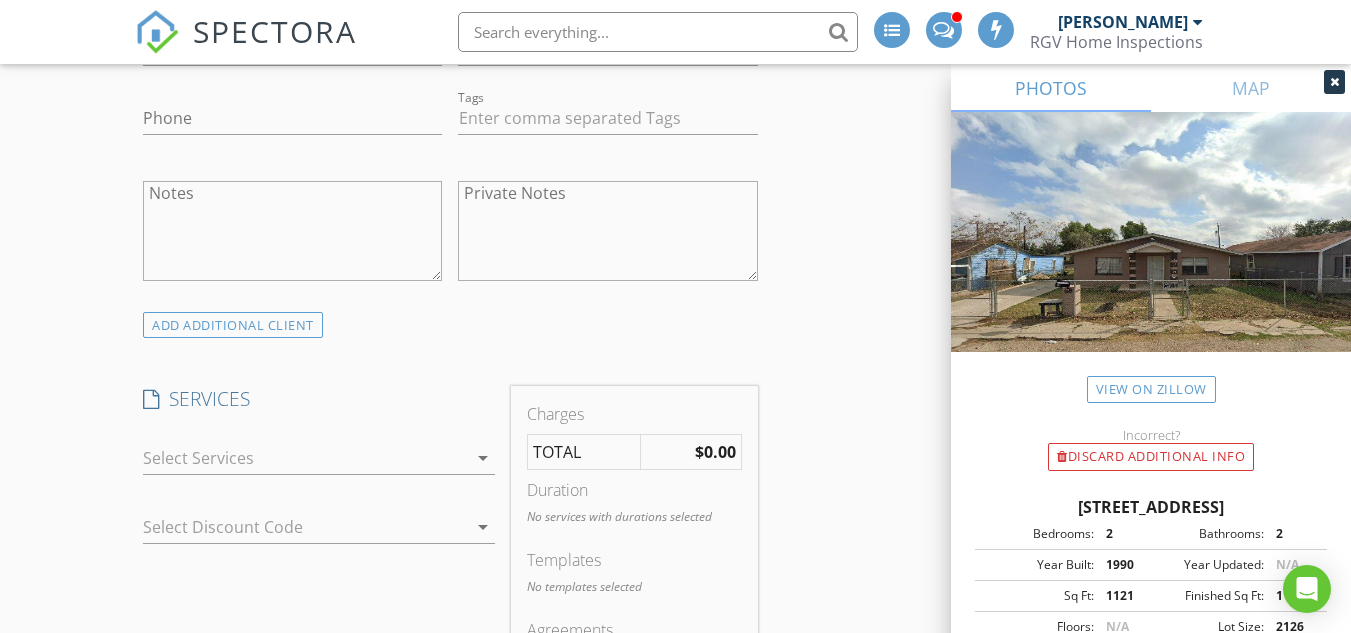 click at bounding box center (305, 458) 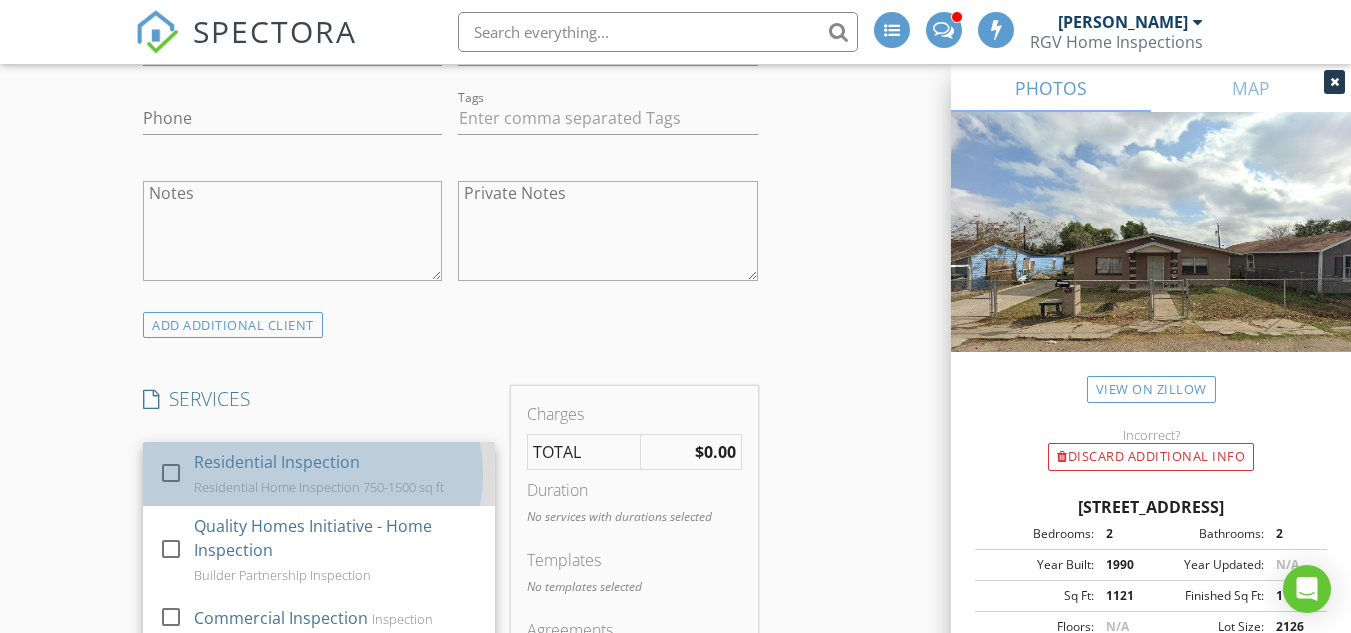 click on "Residential Inspection" at bounding box center (277, 462) 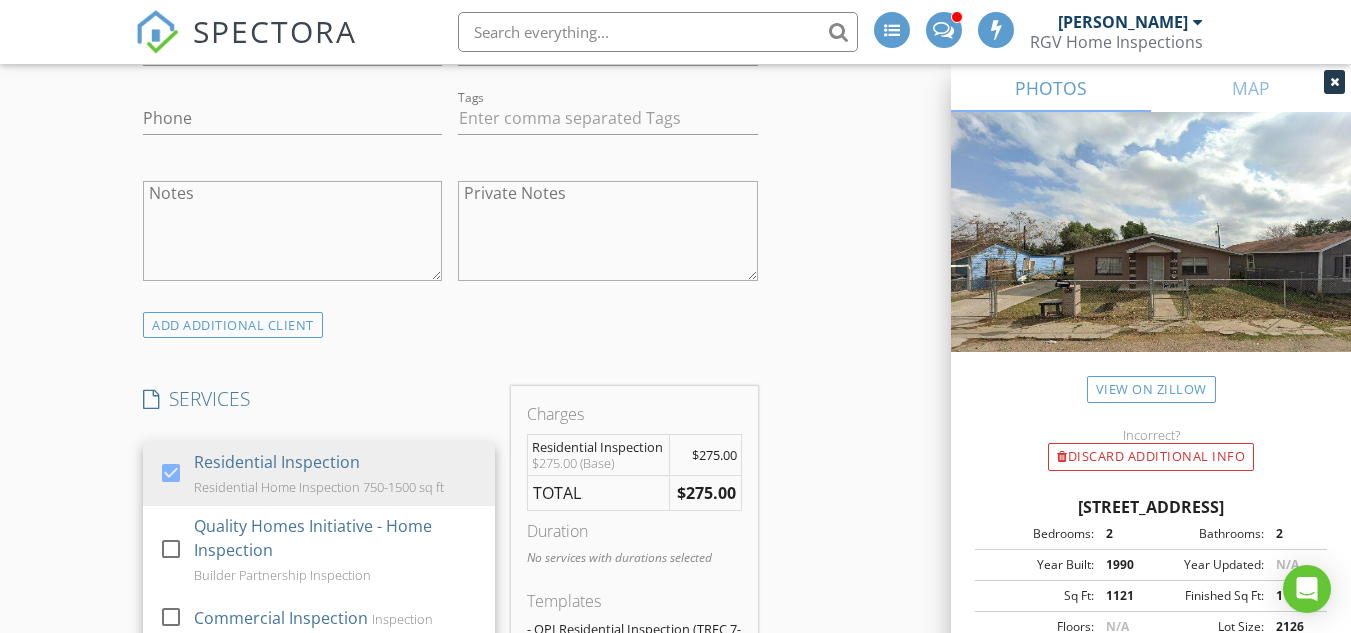 click on "New Inspection
INSPECTOR(S)
check_box   Donnie Quintanilla   PRIMARY   check_box_outline_blank   Fernando Valbuena     check_box_outline_blank   Nick De Santos     Donnie Quintanilla arrow_drop_down   check_box_outline_blank Donnie Quintanilla specifically requested
Date/Time
07/28/2025 10:30 AM   Does Not Repeat arrow_drop_down
Location
Address Search       Address 909 S 17 1/2 St   Unit   City McAllen   State TX   Zip 78501   Hidalgo Hidalgo     Square Feet 1121   Year Built 1990   Foundation arrow_drop_down     Donnie Quintanilla     15.2 miles     (22 minutes)
client
check_box Enable Client CC email for this inspection   Client Search     check_box_outline_blank Client is a Company/Organization     First Name Ivonne   Last Name Trevino   Email ivonne_588@hotmail.com   CC Email   Phone         Tags         Notes   Private Notes          check_box" at bounding box center [675, 825] 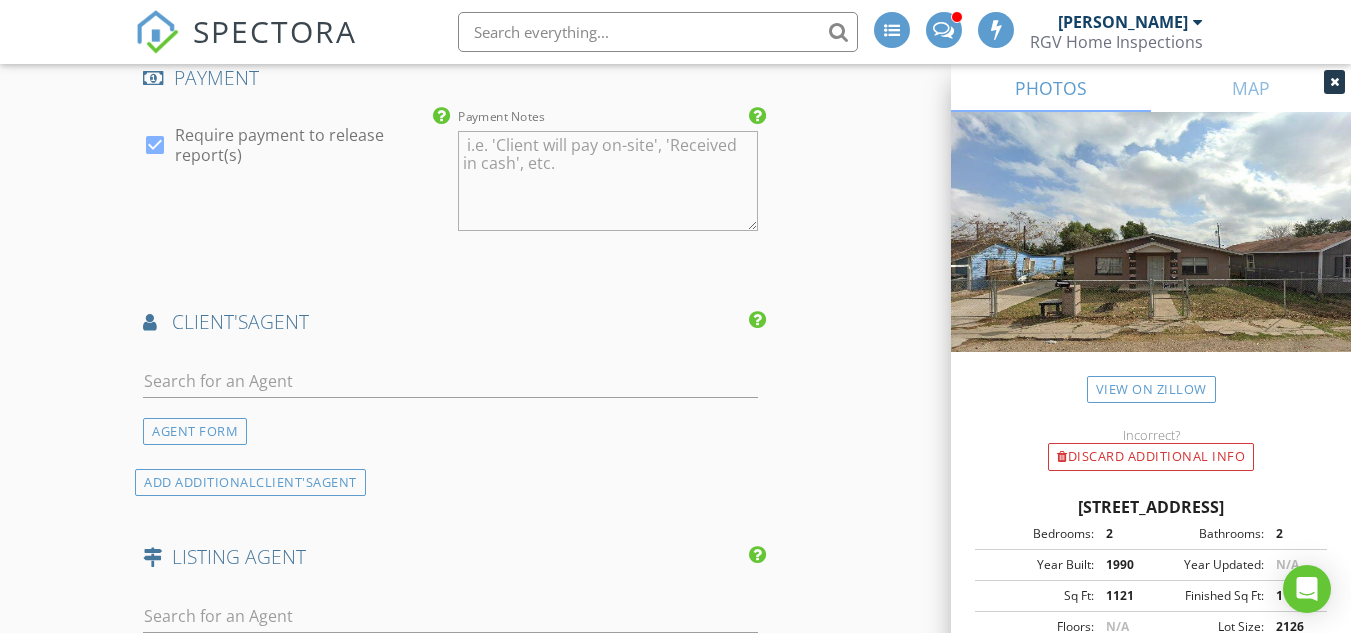 scroll, scrollTop: 2173, scrollLeft: 0, axis: vertical 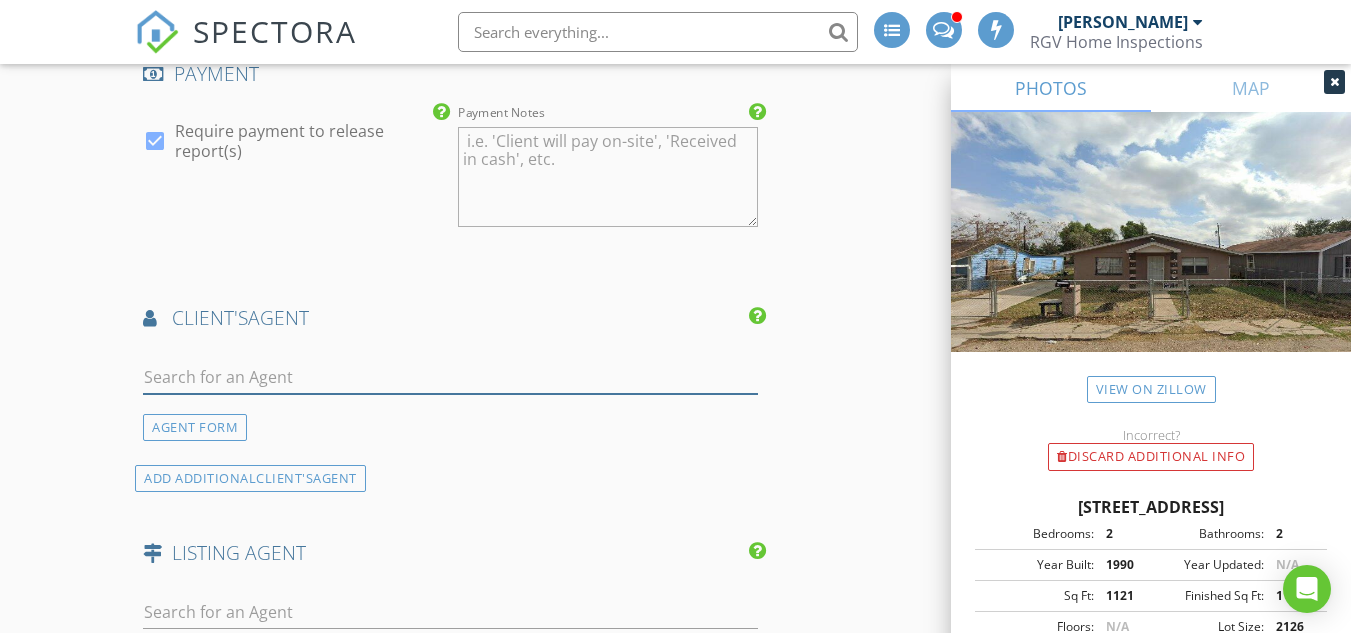 click at bounding box center (450, 377) 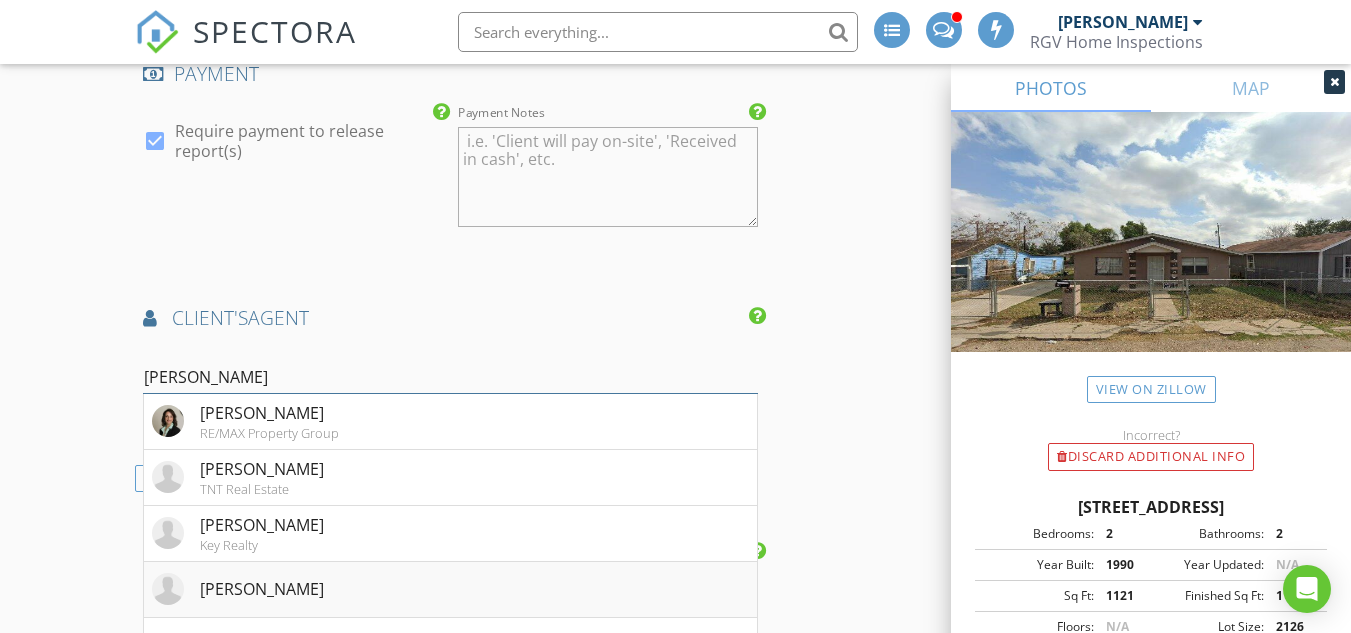 type on "laura" 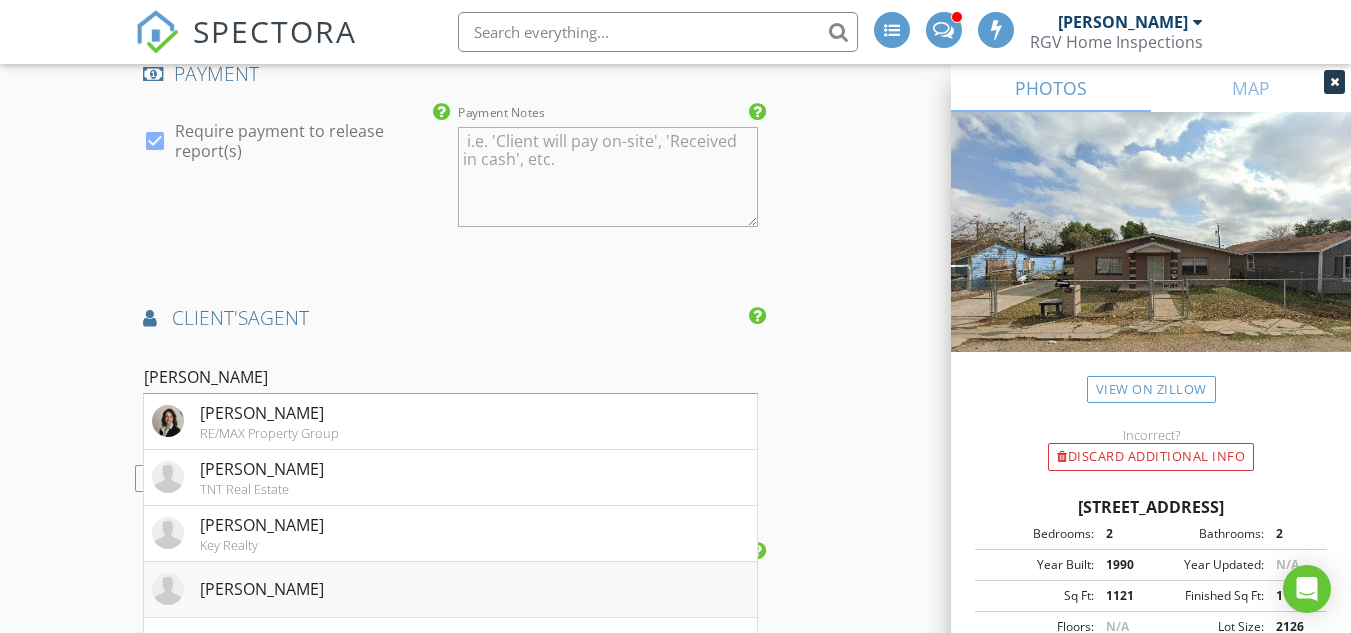 click on "Laura Hernandez" at bounding box center (450, 590) 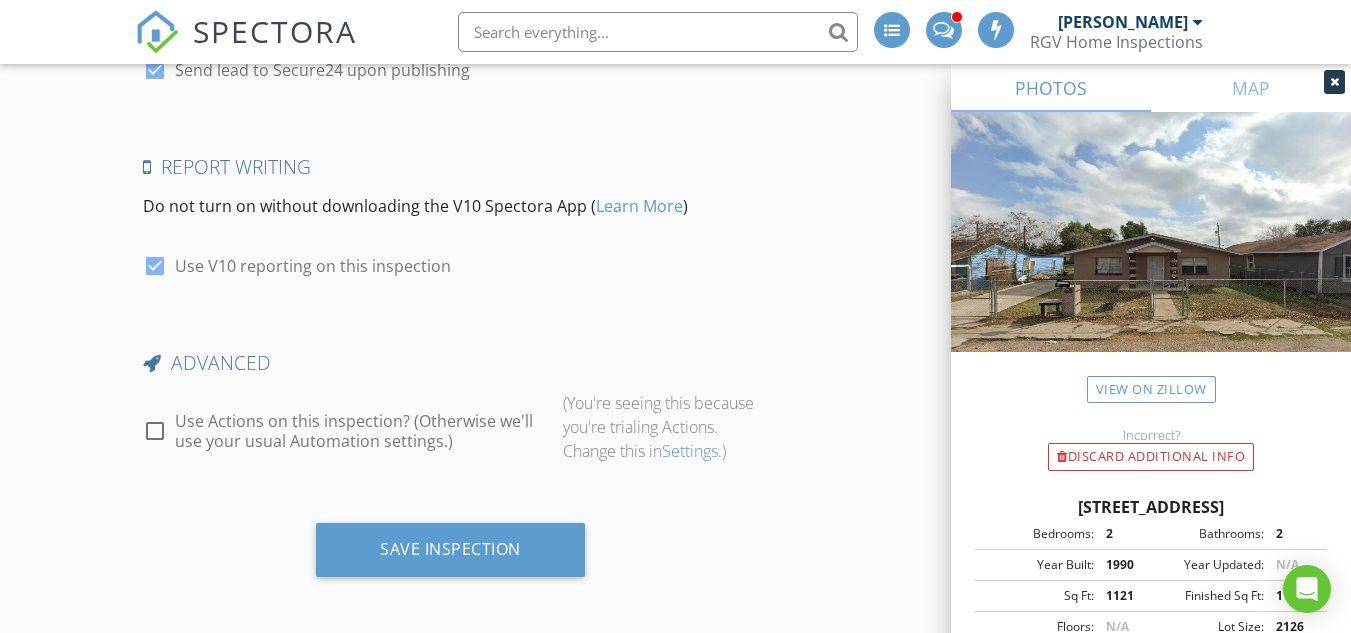 scroll, scrollTop: 3816, scrollLeft: 0, axis: vertical 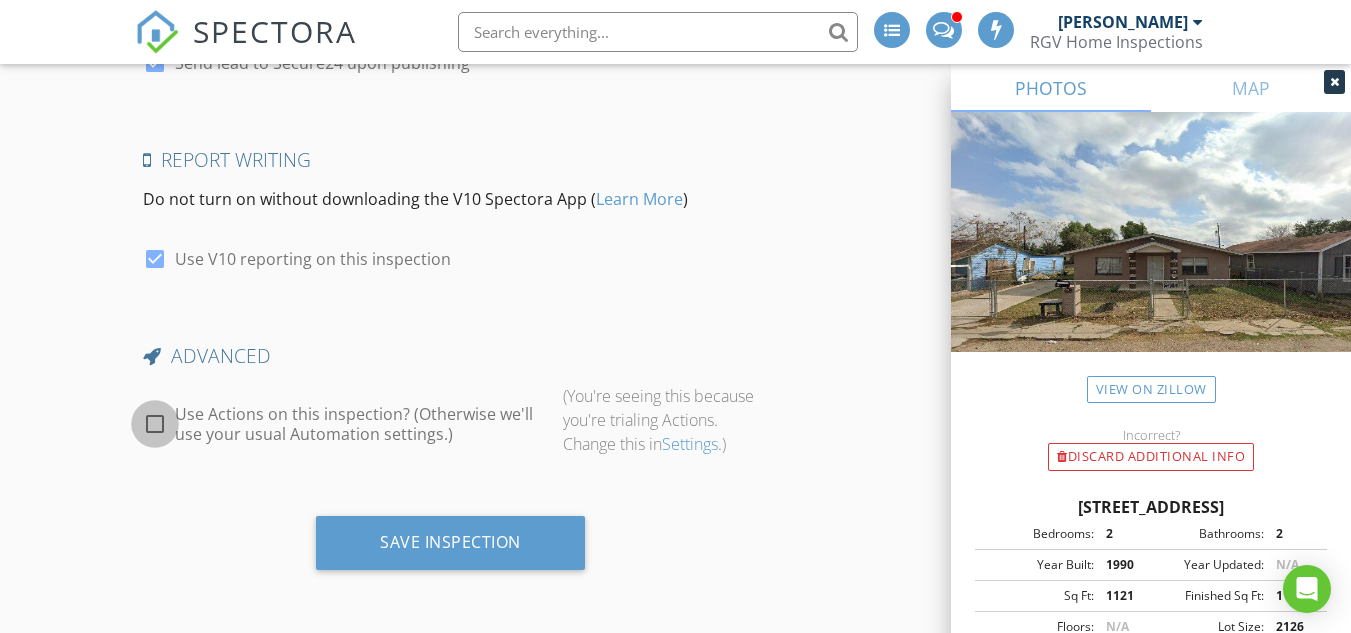 click at bounding box center (155, 424) 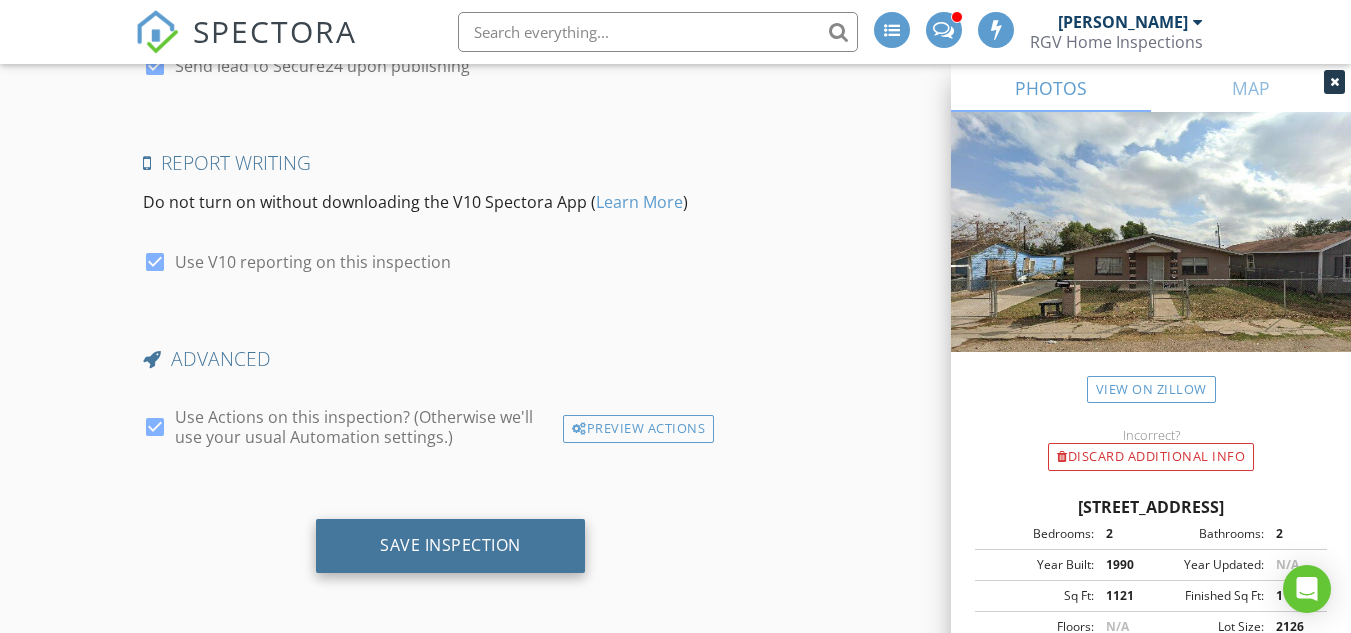 click on "Save Inspection" at bounding box center (450, 545) 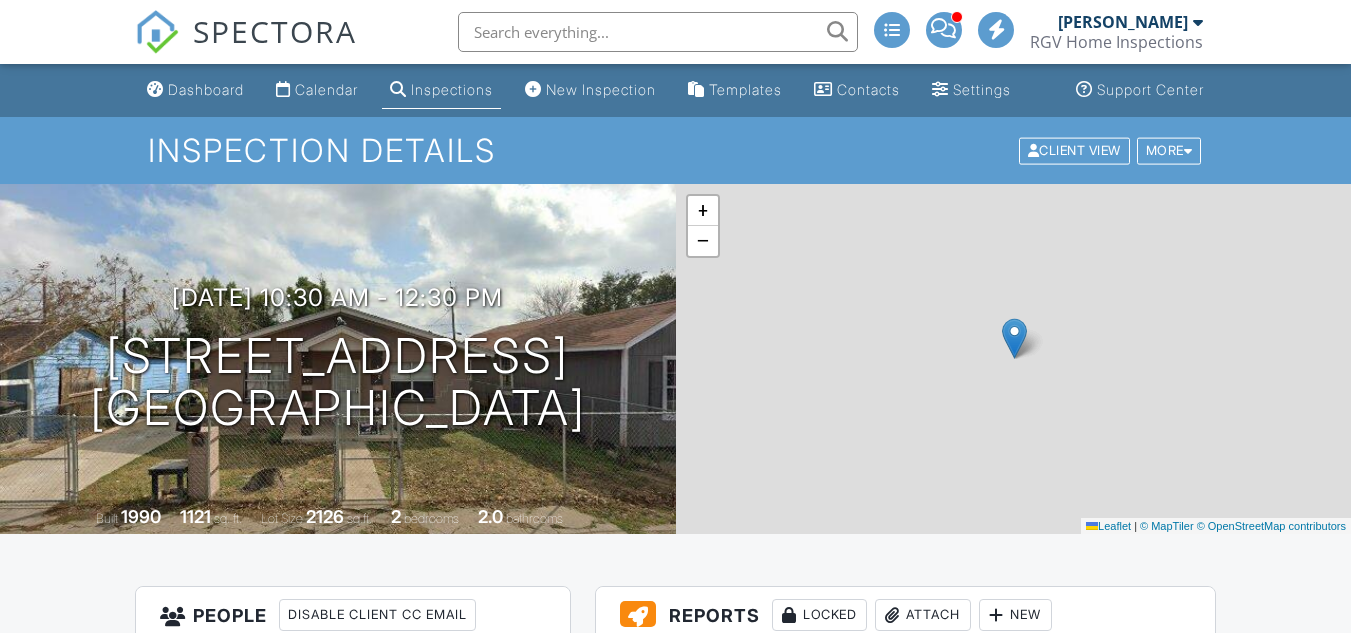 scroll, scrollTop: 0, scrollLeft: 0, axis: both 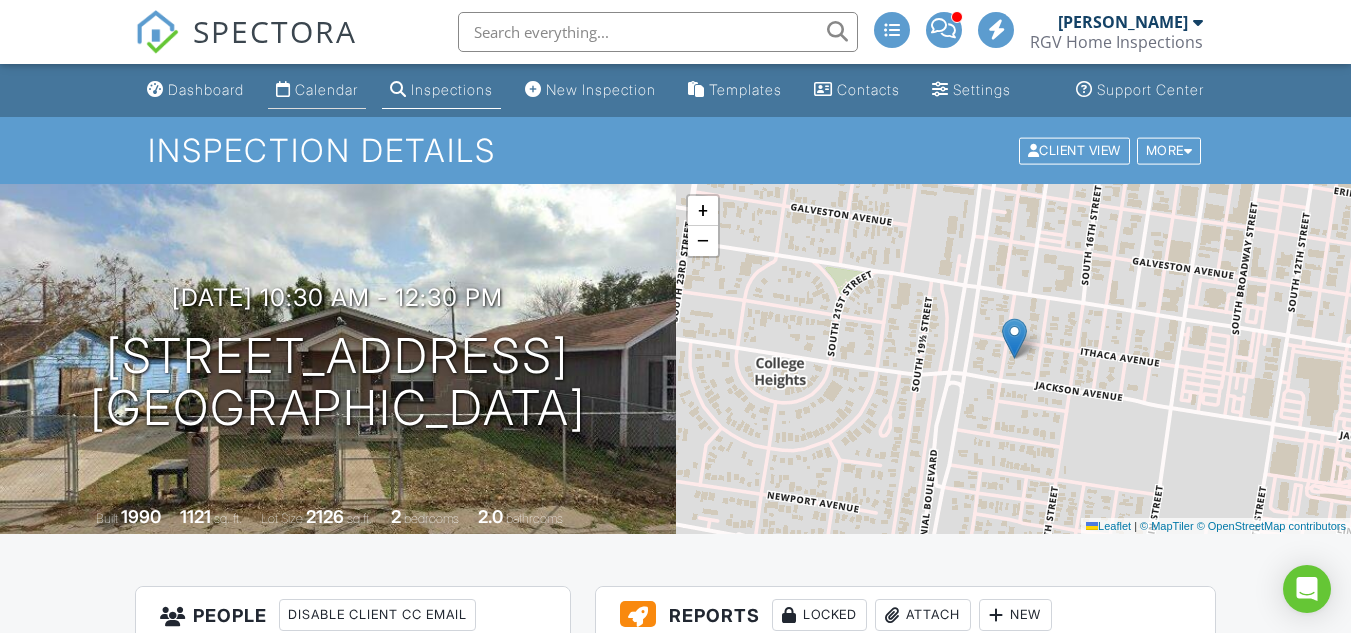 click on "Calendar" at bounding box center (317, 90) 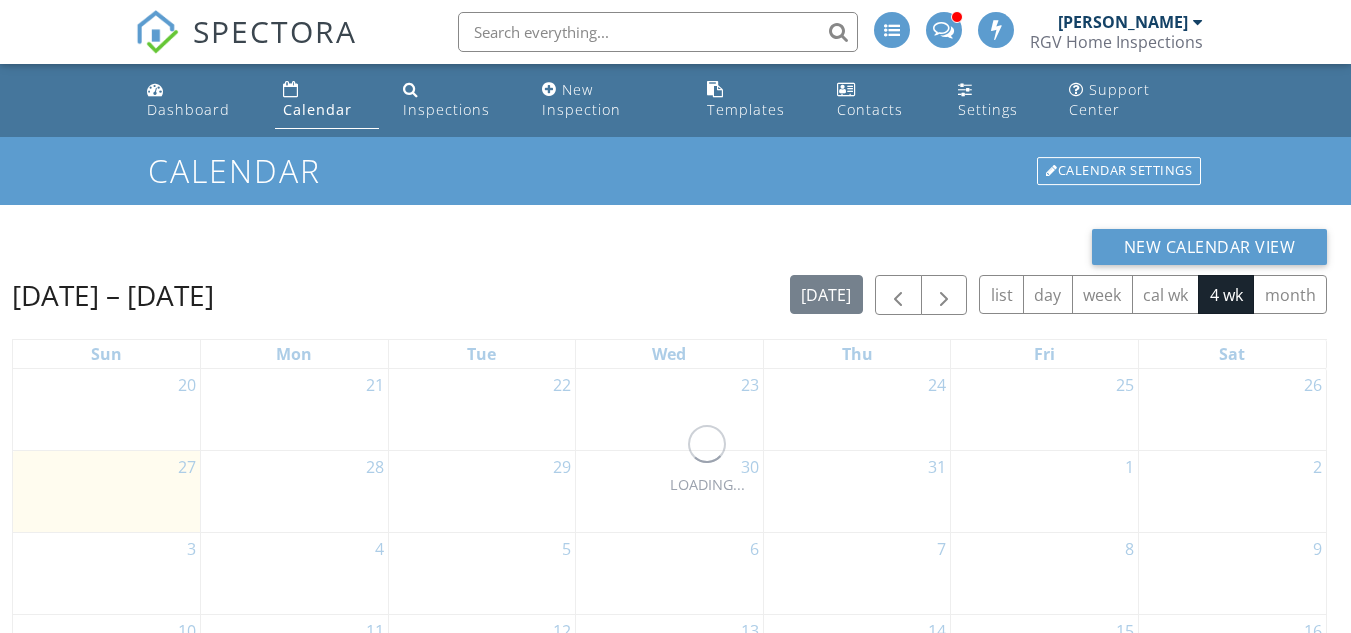 scroll, scrollTop: 0, scrollLeft: 0, axis: both 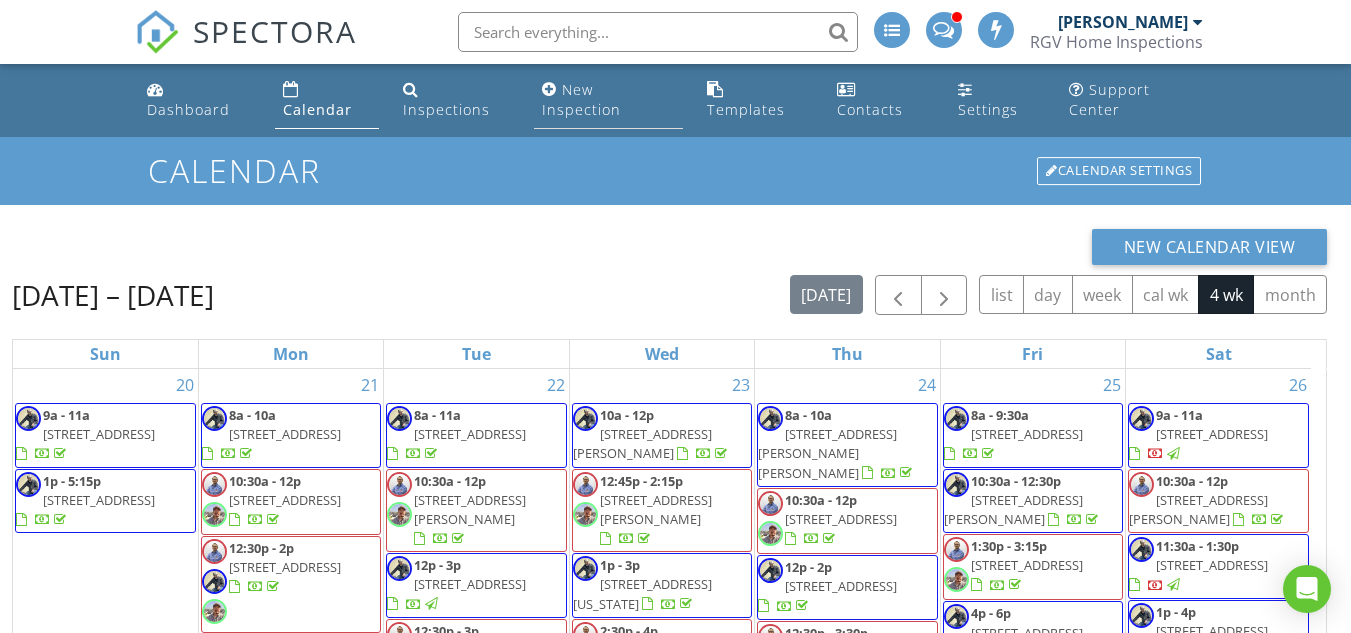 click on "New Inspection" at bounding box center [608, 100] 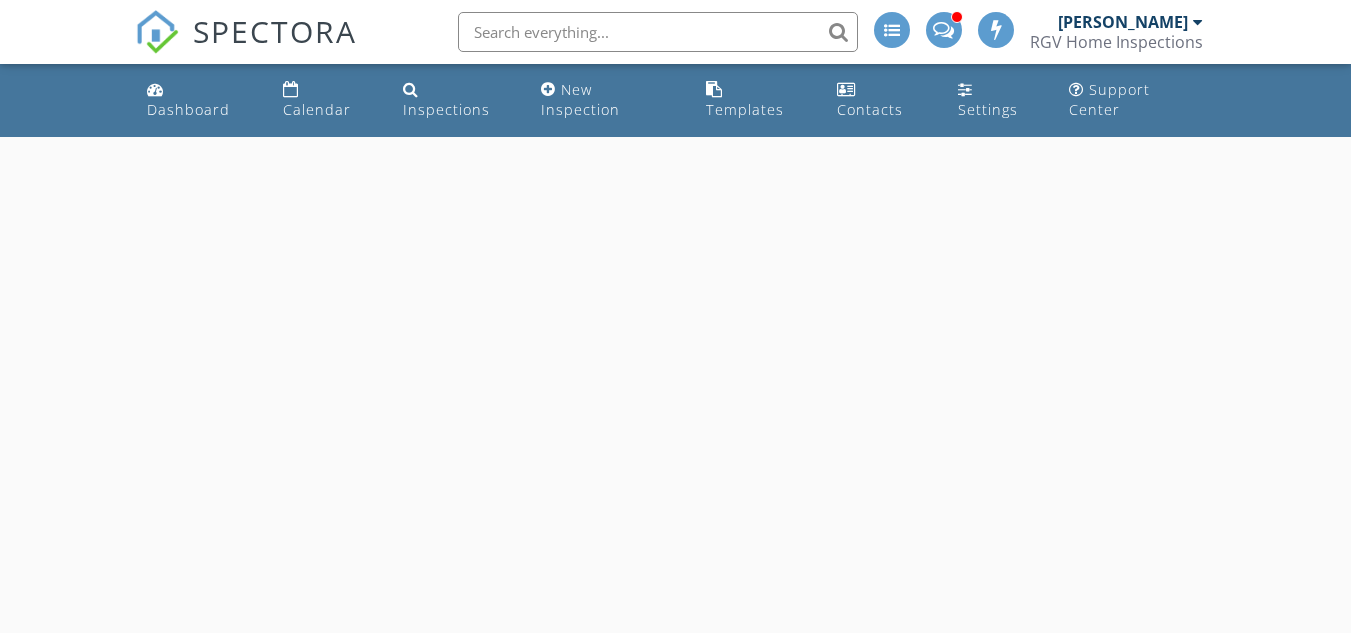 scroll, scrollTop: 0, scrollLeft: 0, axis: both 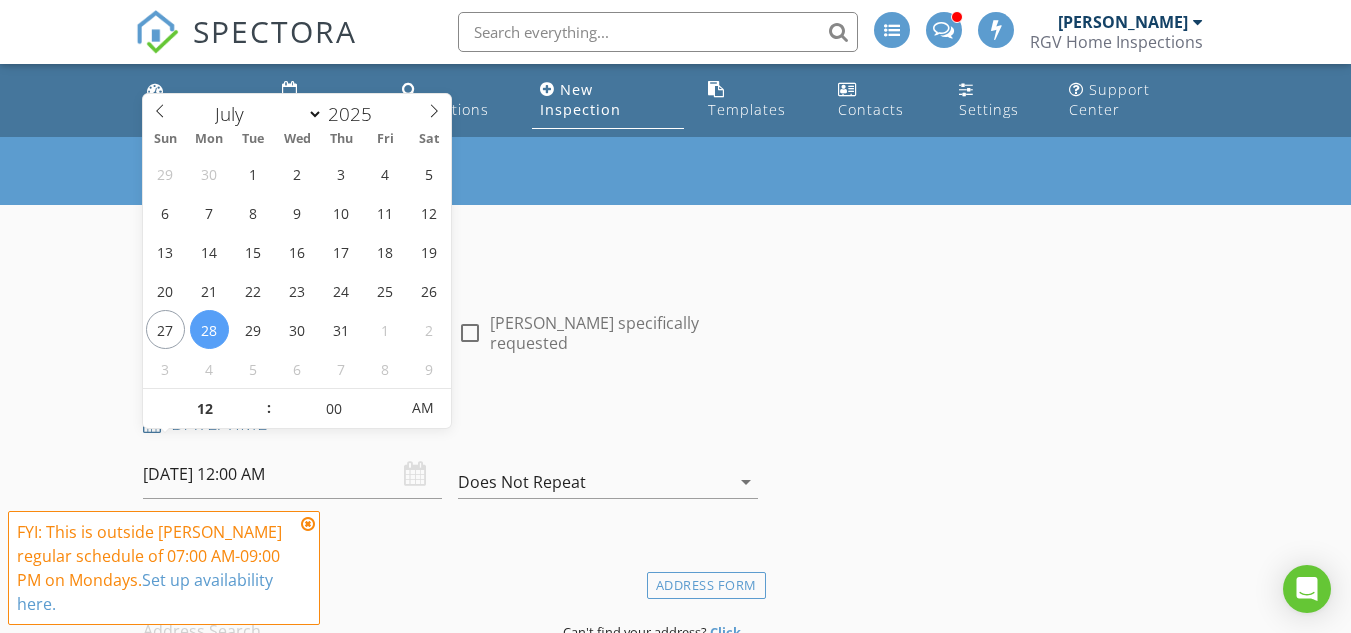 click on "[DATE] 12:00 AM" at bounding box center (292, 474) 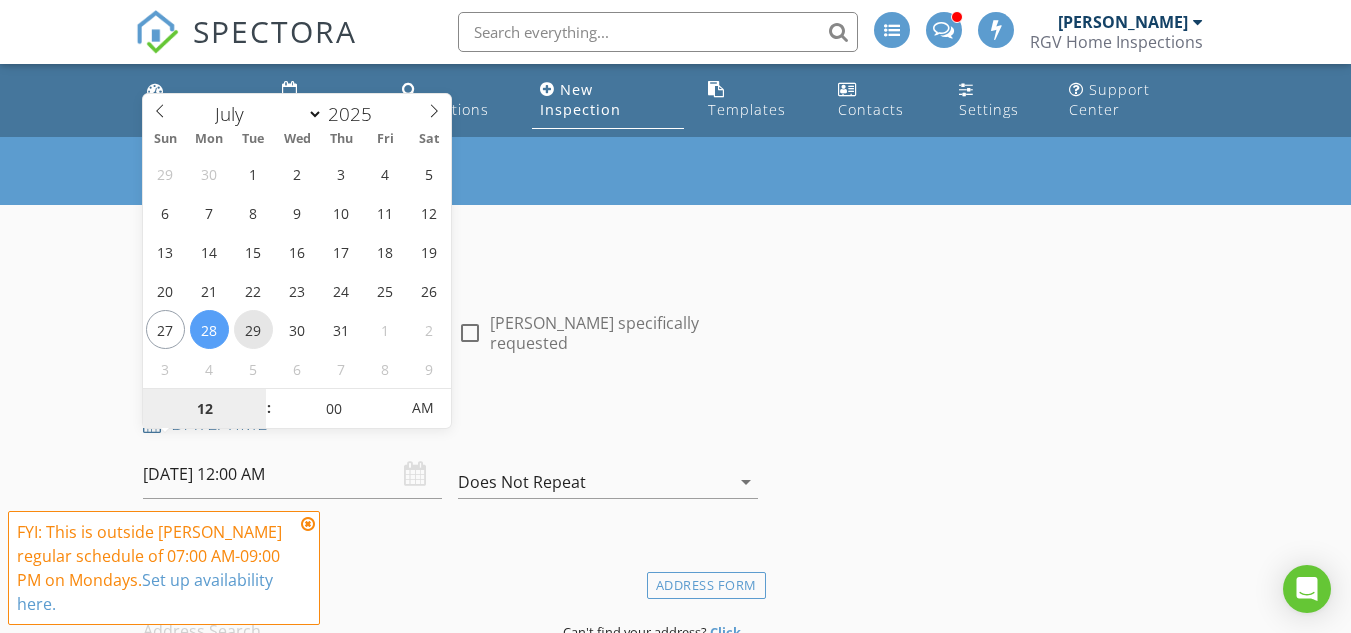 type on "[DATE] 12:00 AM" 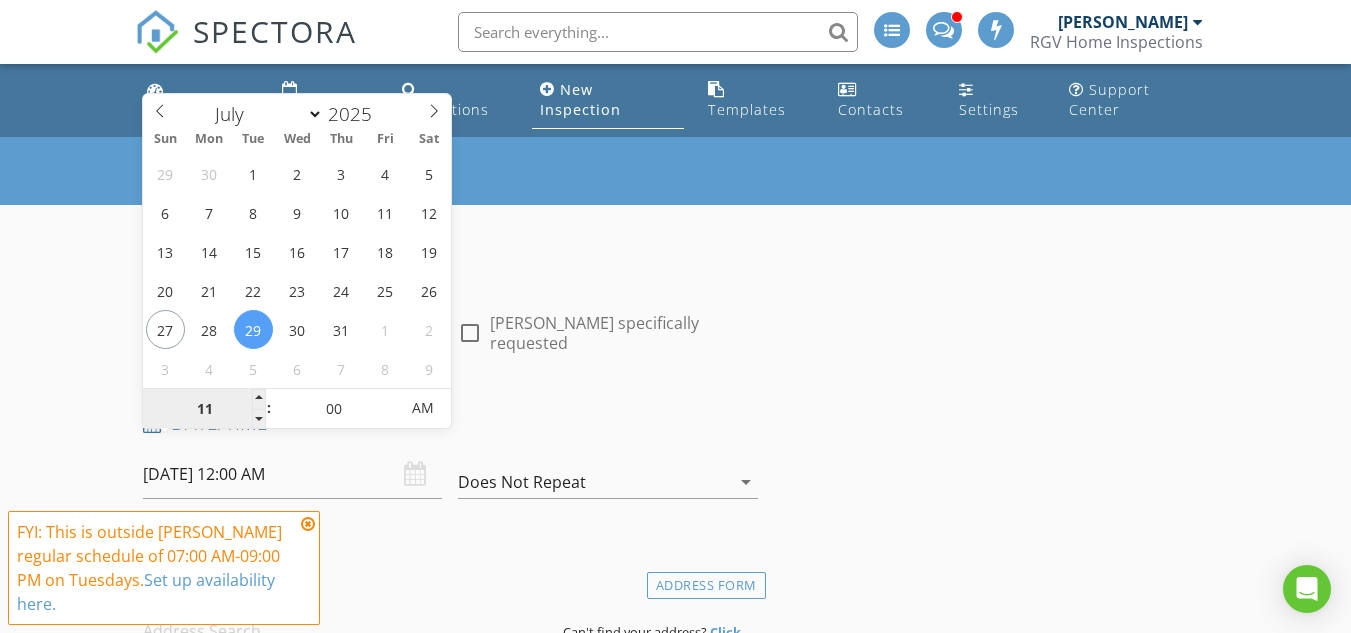 type on "11" 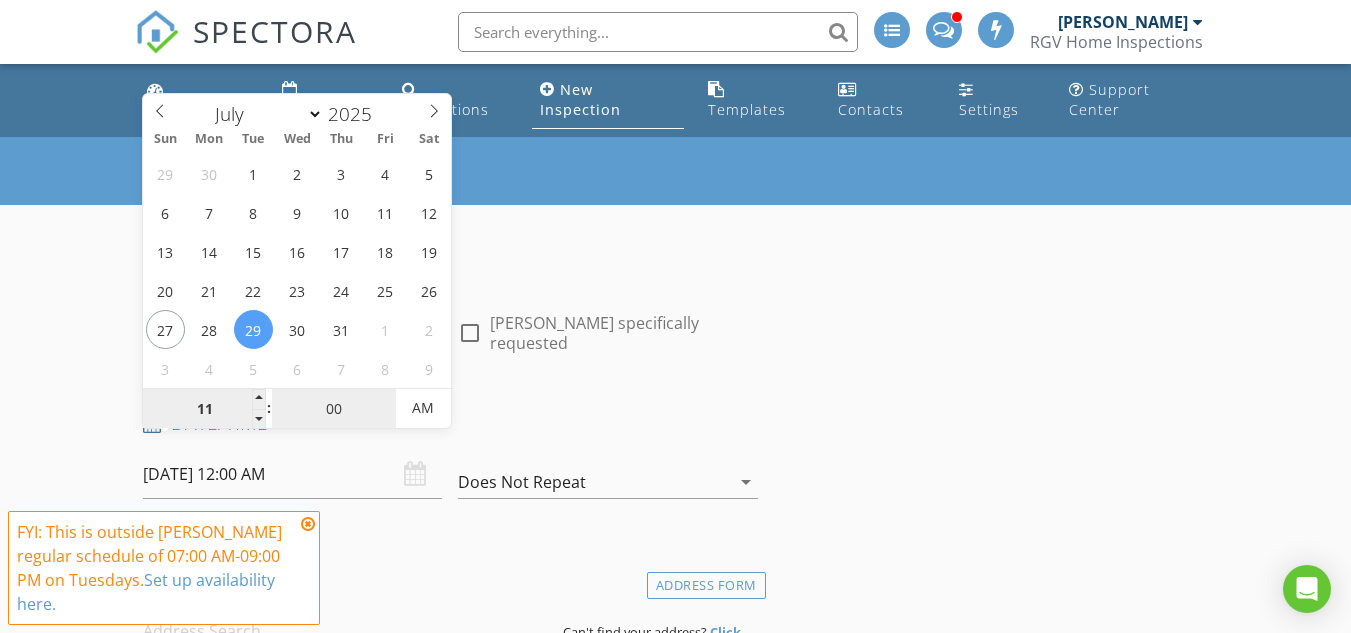 type on "[DATE] 11:00 AM" 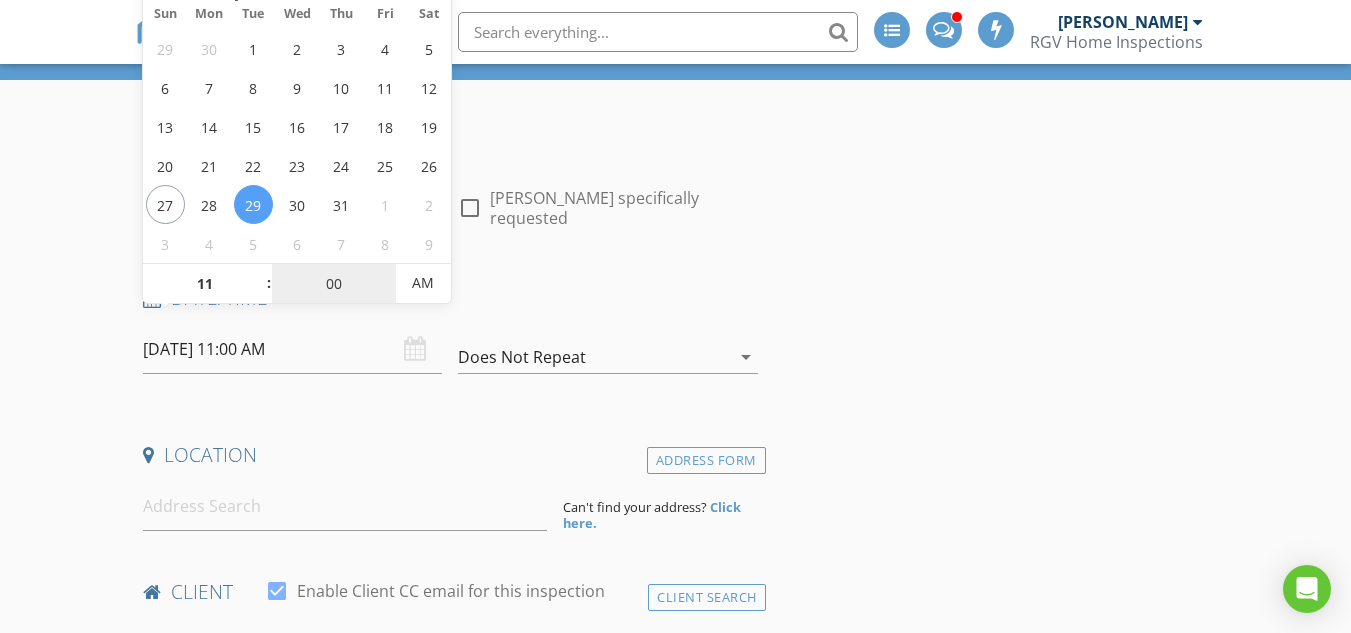 scroll, scrollTop: 300, scrollLeft: 0, axis: vertical 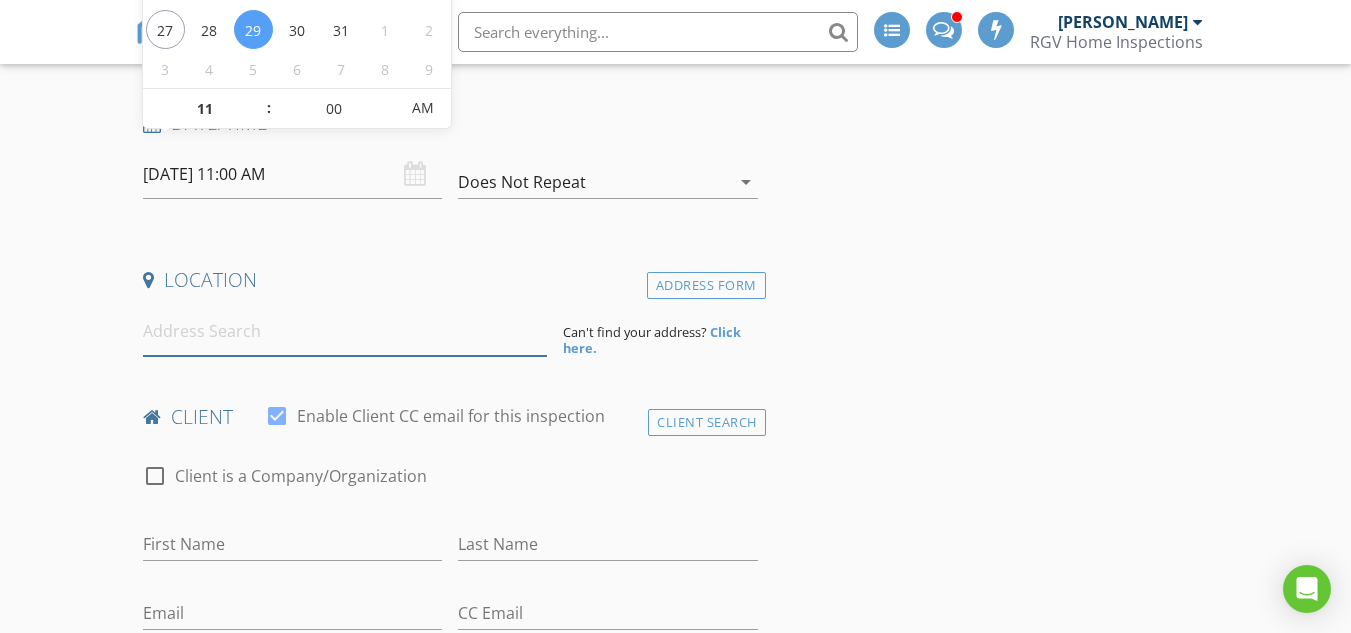 click at bounding box center (345, 331) 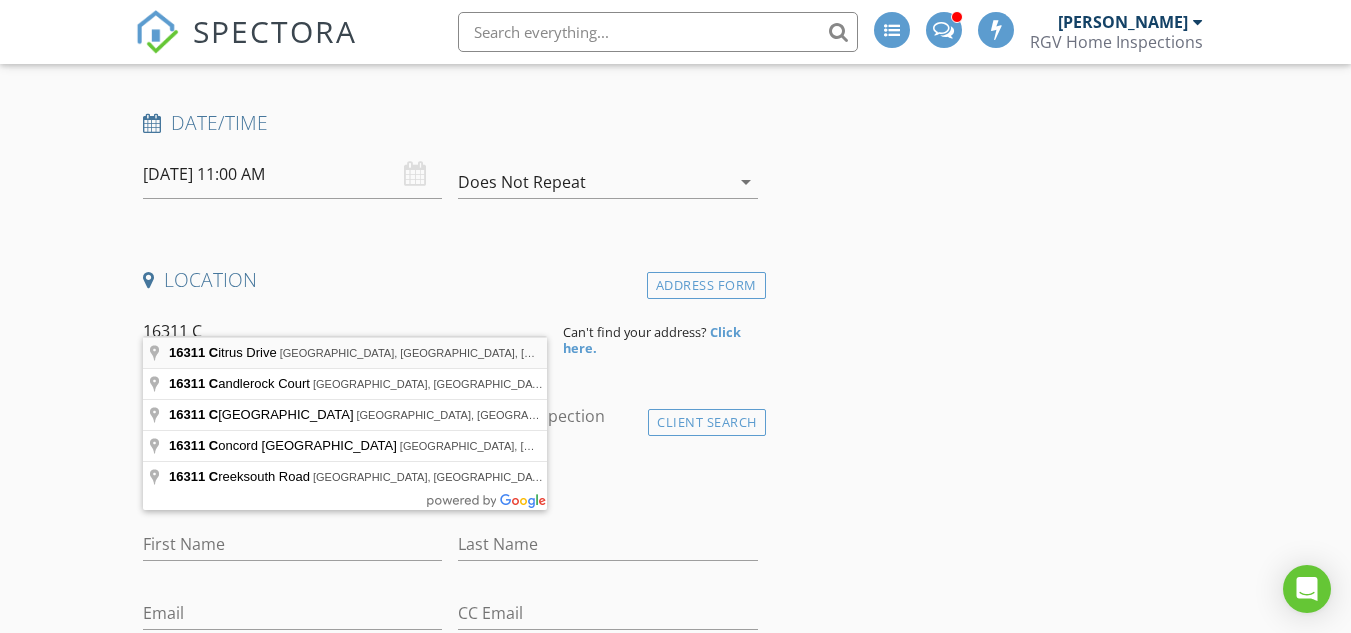 type on "16311 Citrus Drive, Edinburg, TX, USA" 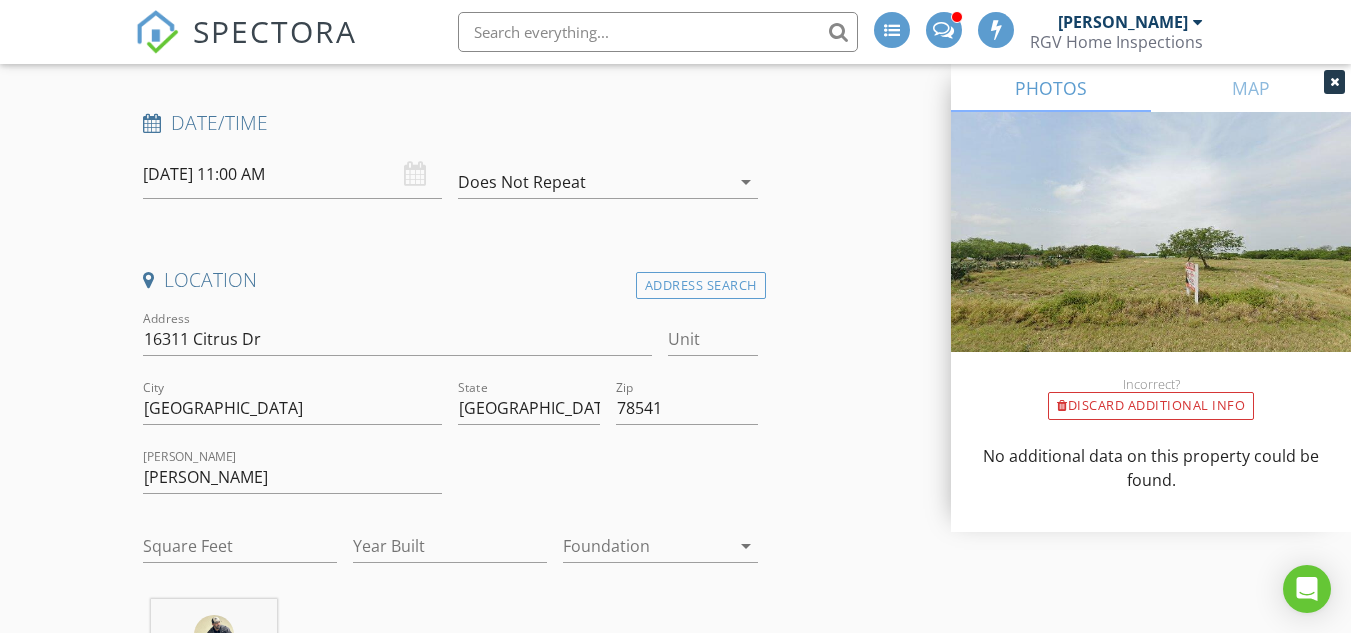 click at bounding box center (1334, 82) 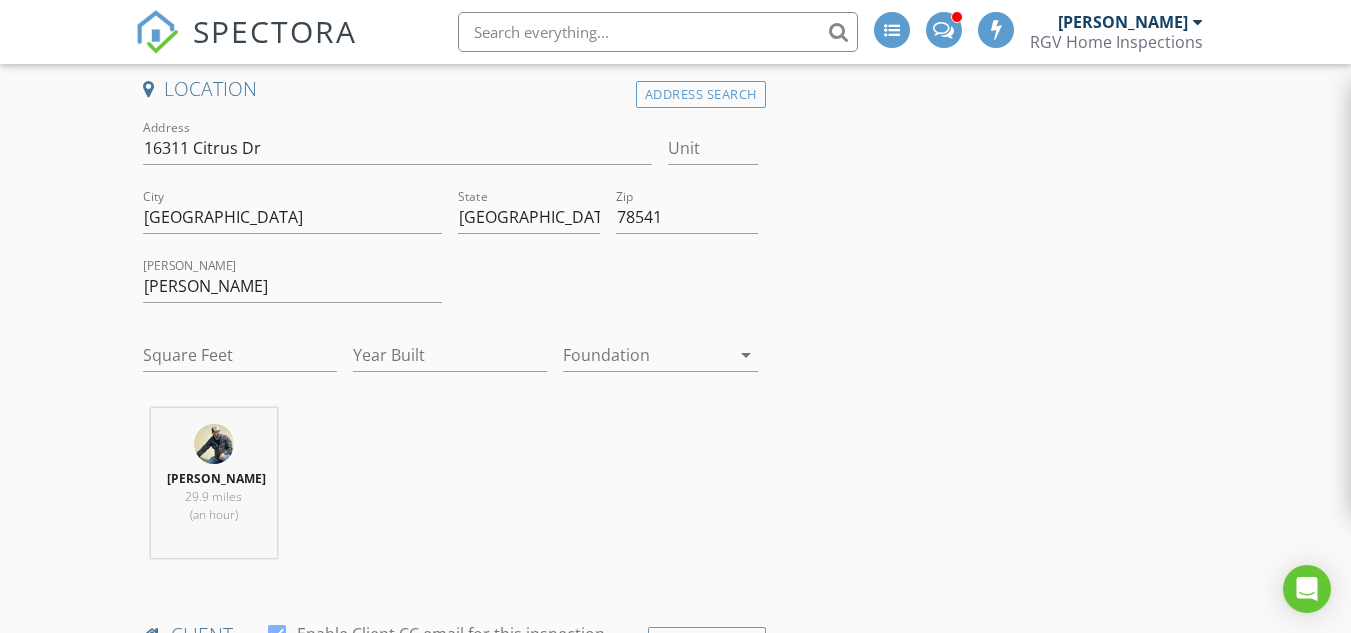 scroll, scrollTop: 500, scrollLeft: 0, axis: vertical 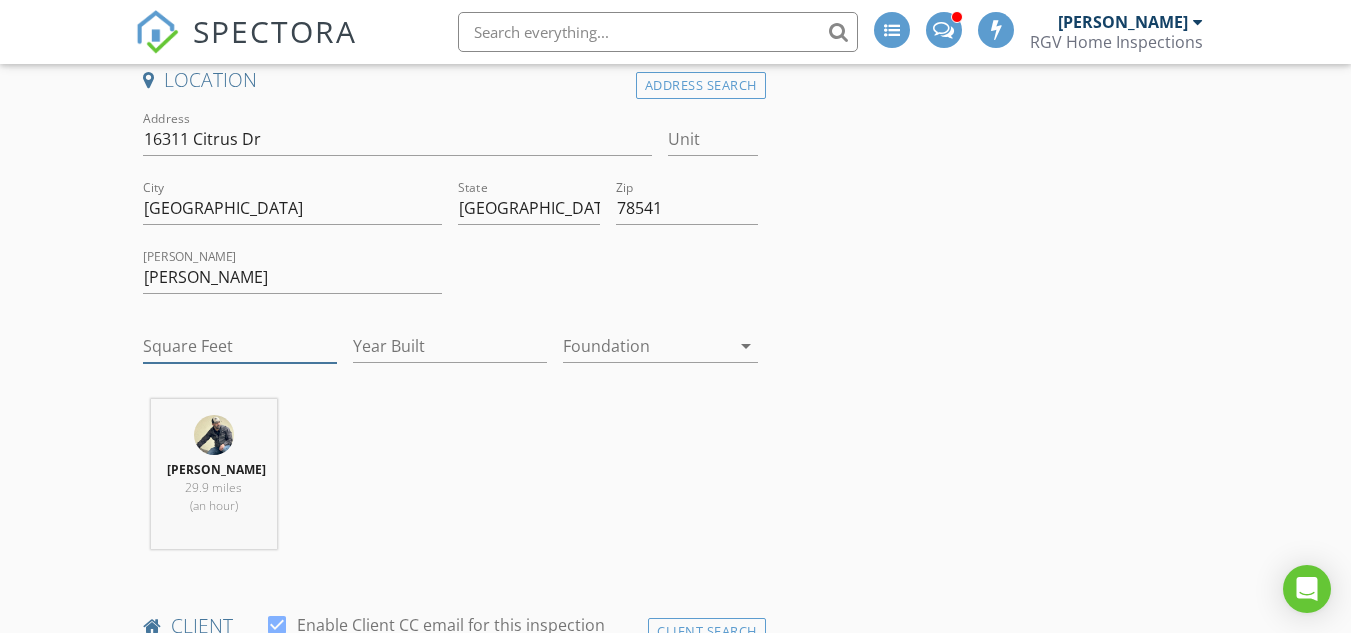 click on "Square Feet" at bounding box center [240, 346] 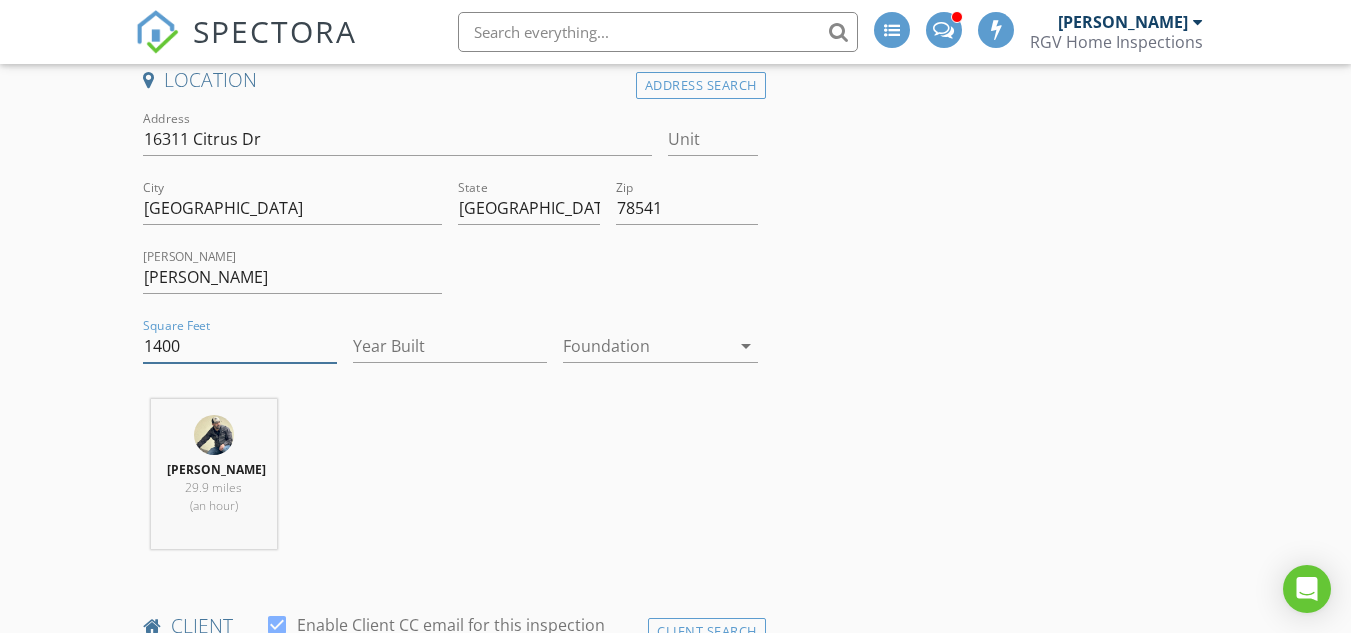 type on "1400" 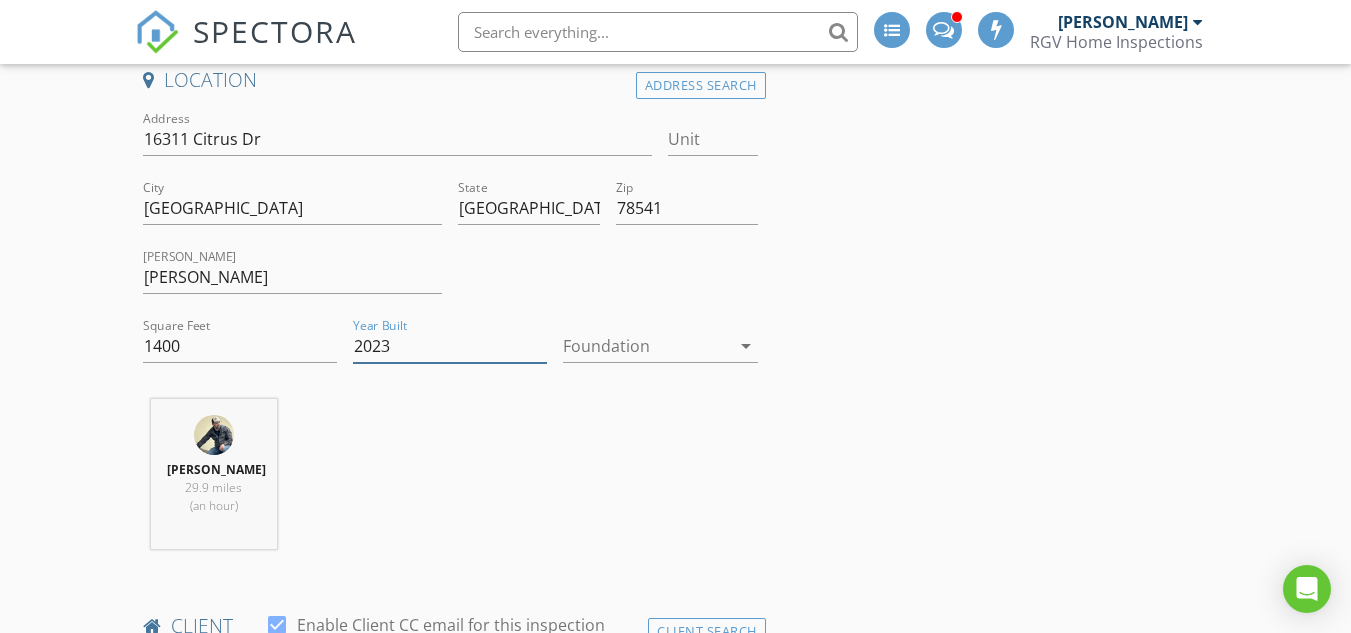 type on "2023" 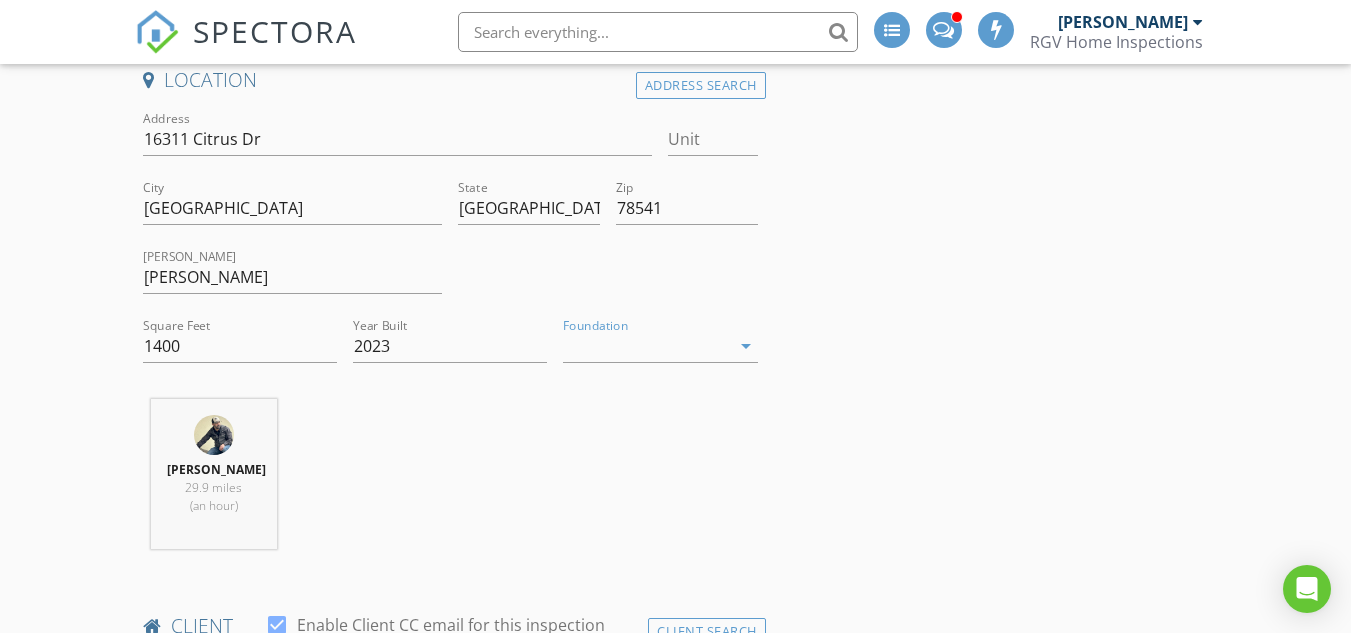 click at bounding box center (646, 346) 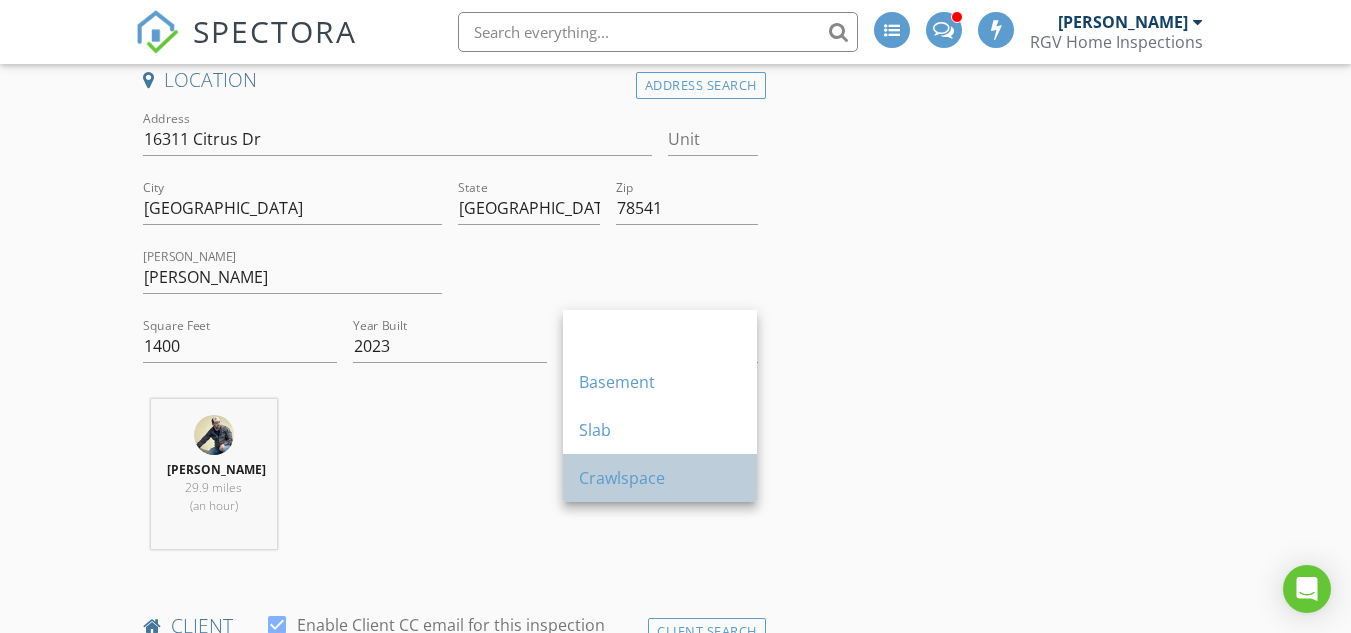 click on "Crawlspace" at bounding box center [660, 478] 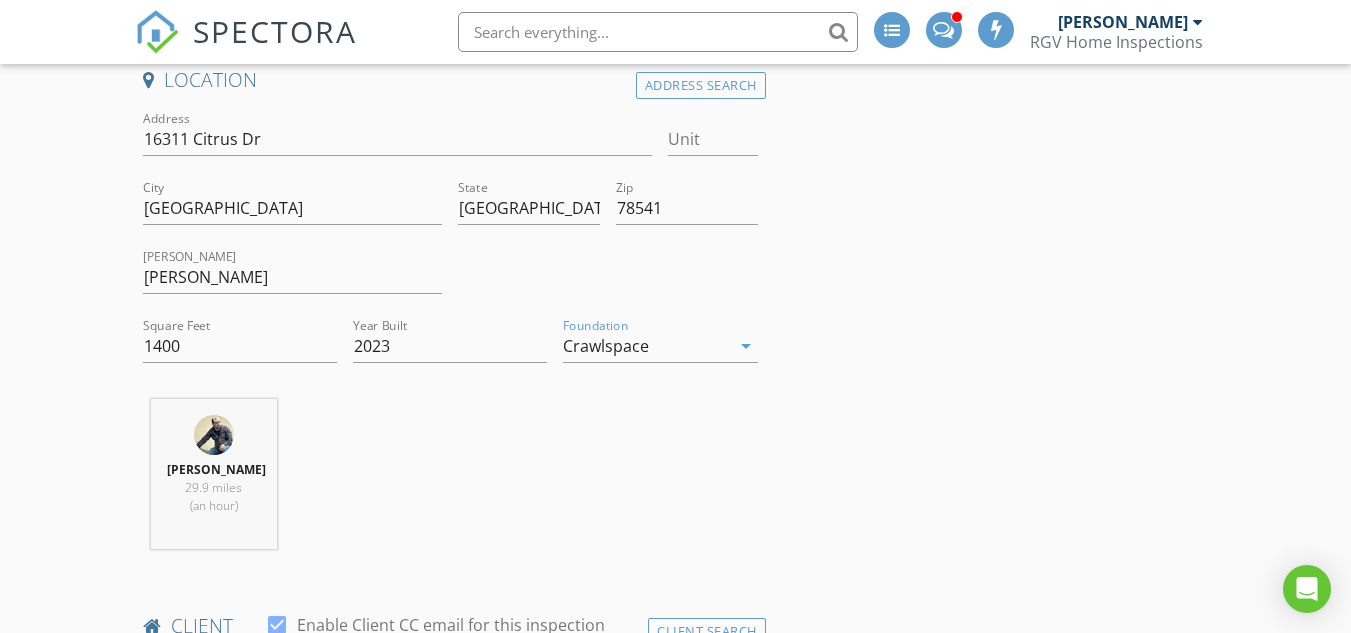 click on "Donnie Quintanilla     29.9 miles     (an hour)" at bounding box center [450, 482] 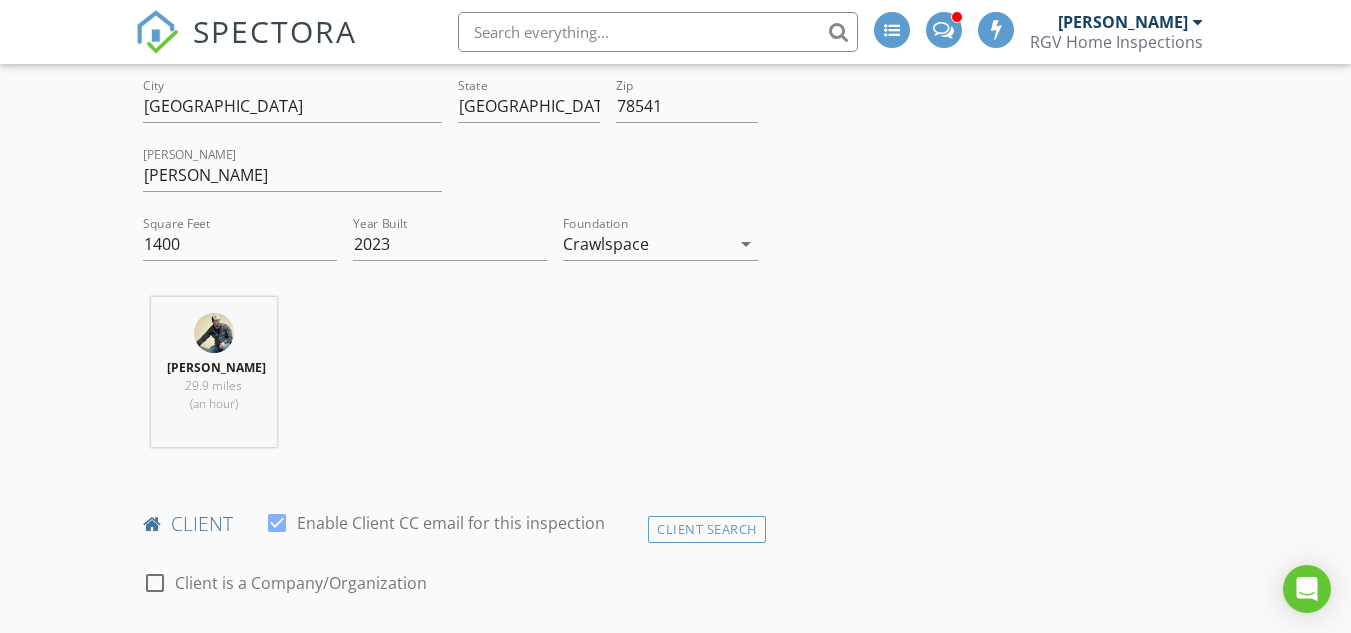 scroll, scrollTop: 700, scrollLeft: 0, axis: vertical 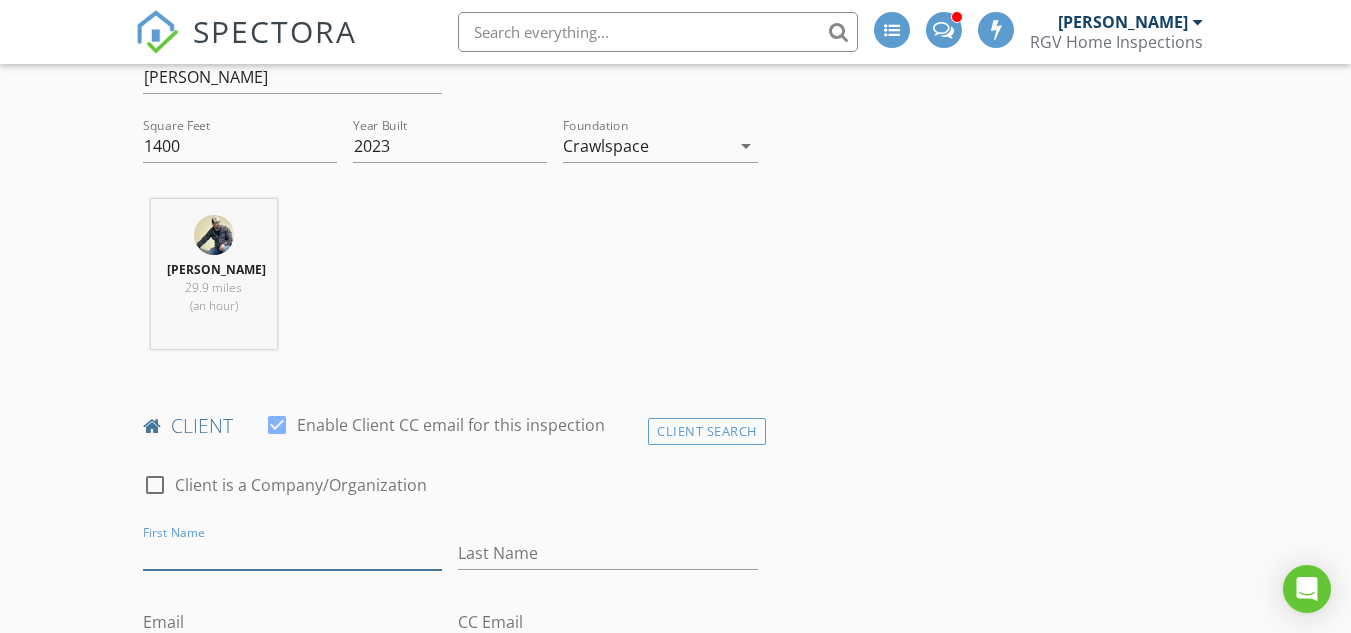 click on "First Name" at bounding box center (292, 553) 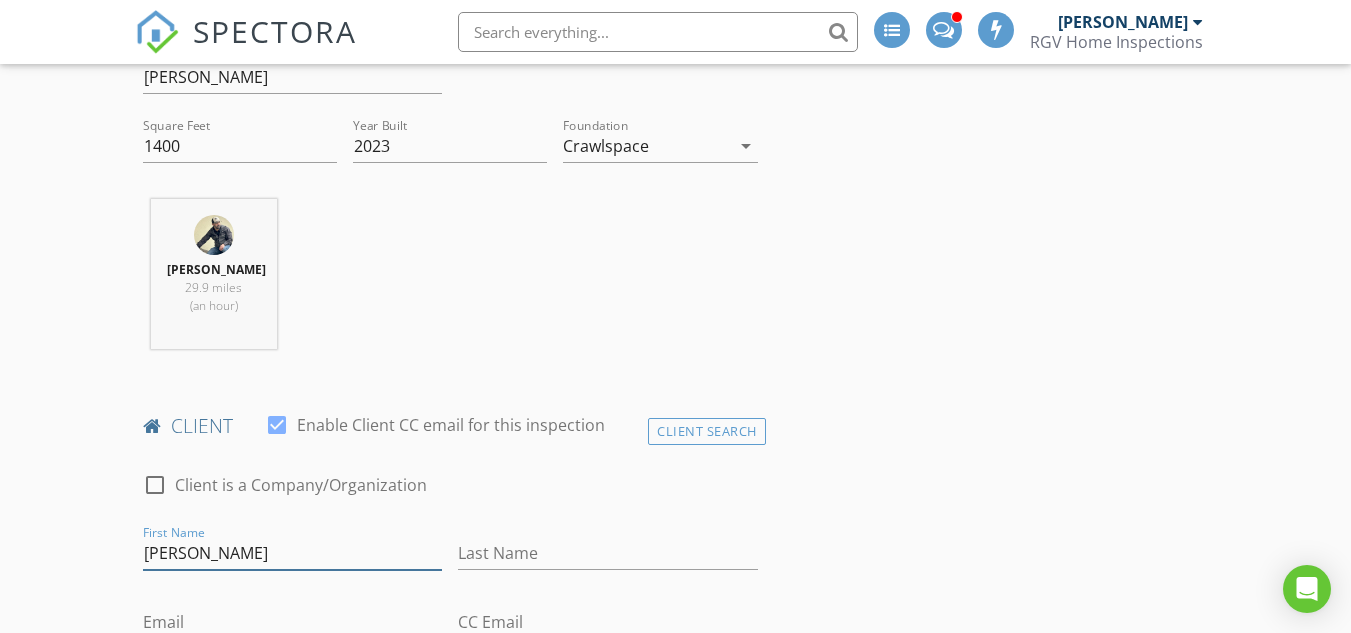 type on "Nathaniel" 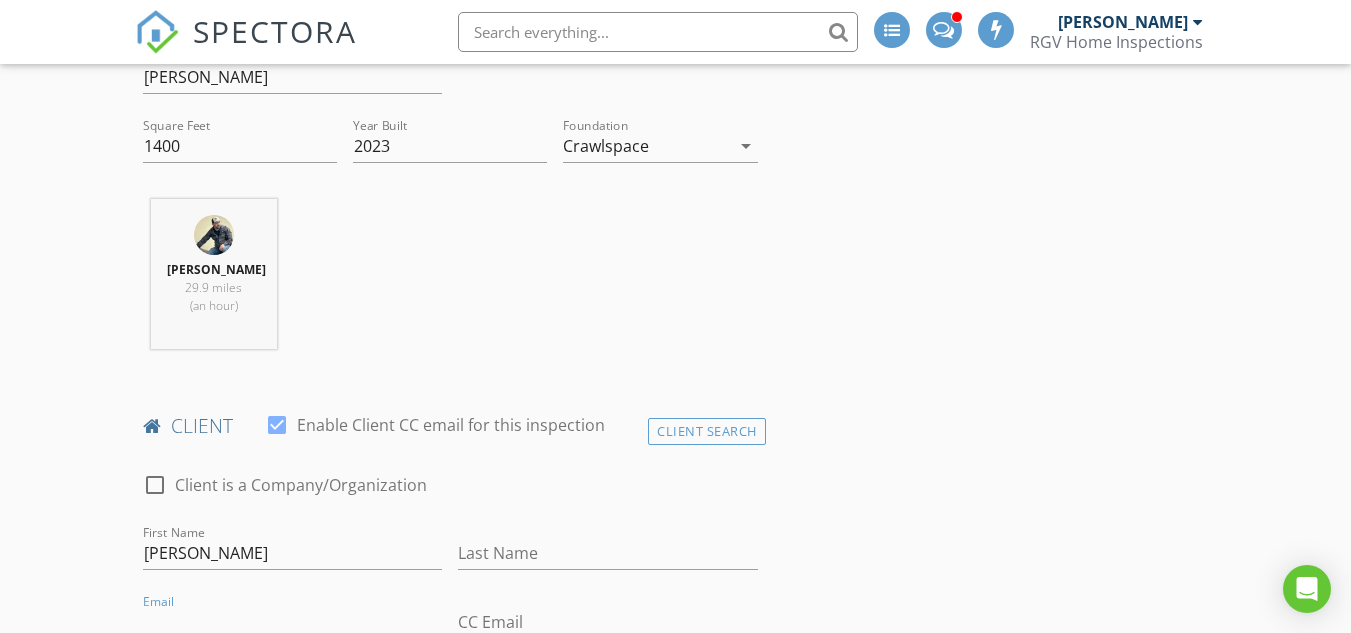 scroll, scrollTop: 704, scrollLeft: 0, axis: vertical 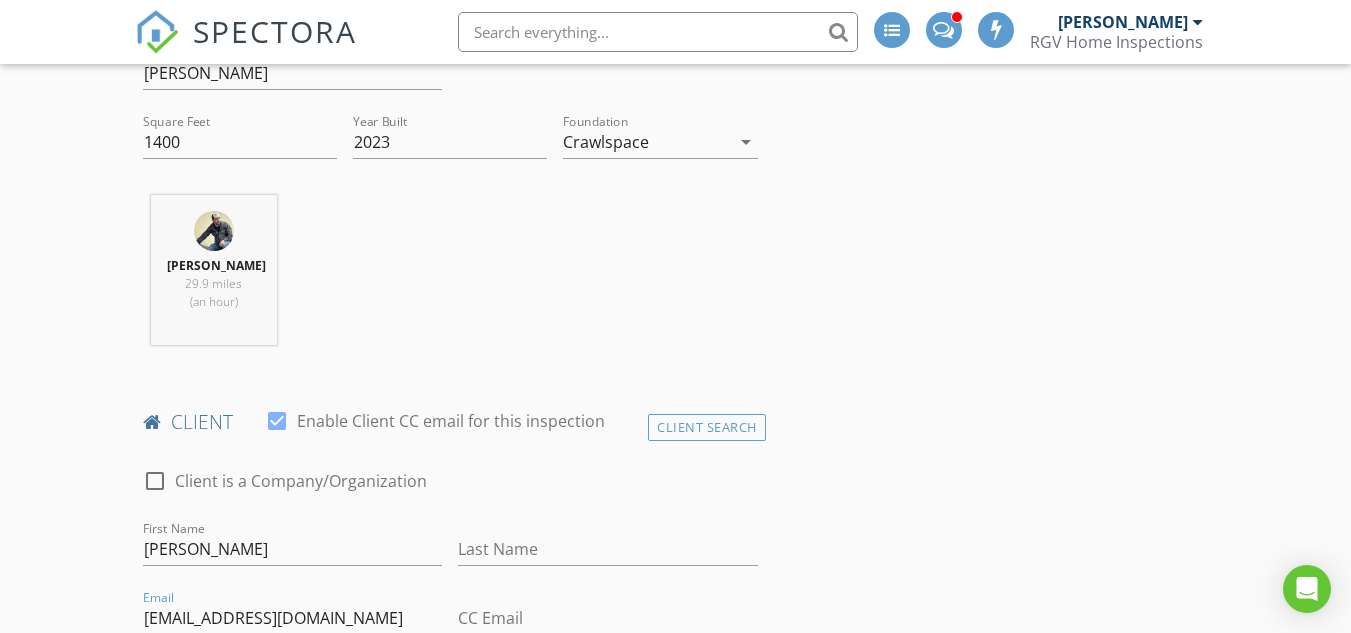 type on "nattor0410@gmail.com" 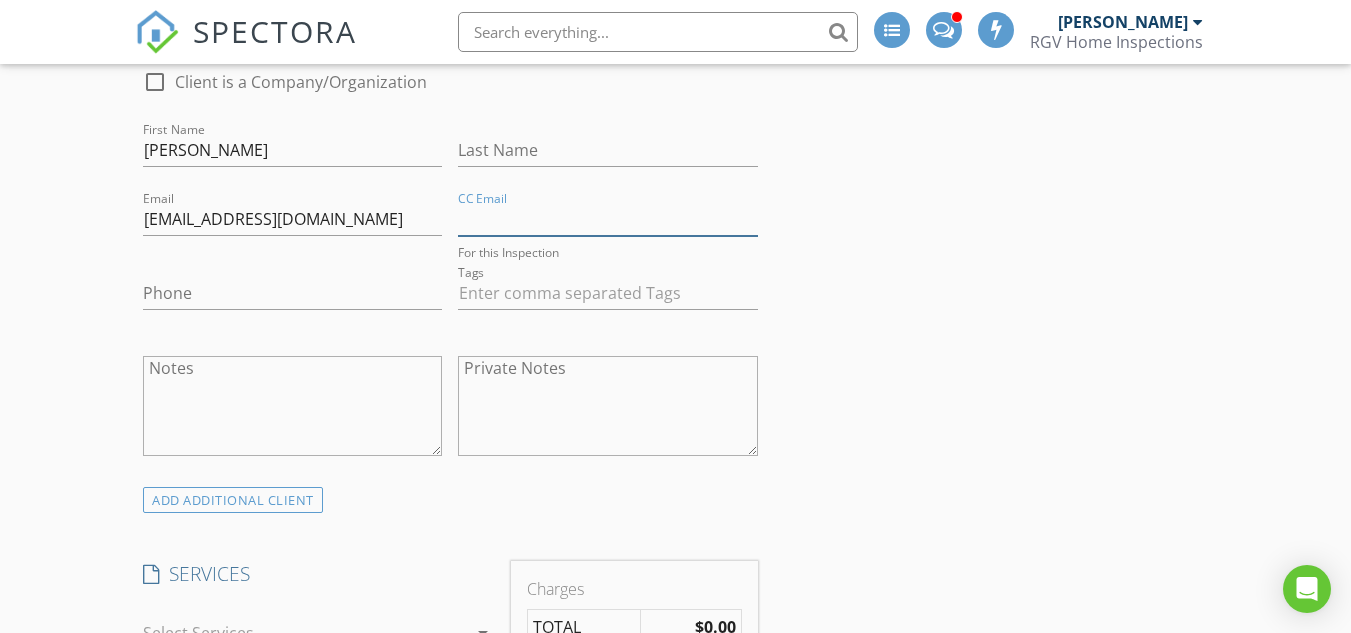 scroll, scrollTop: 1104, scrollLeft: 0, axis: vertical 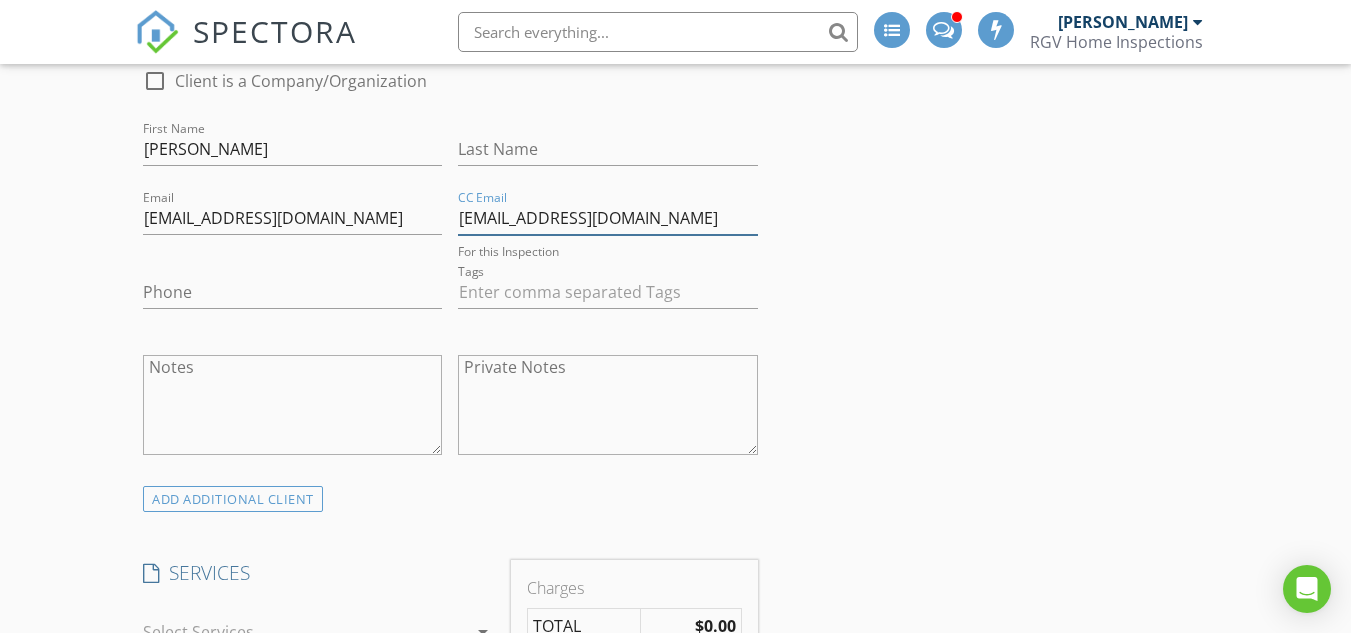 type on "matvt8761@gmail.com" 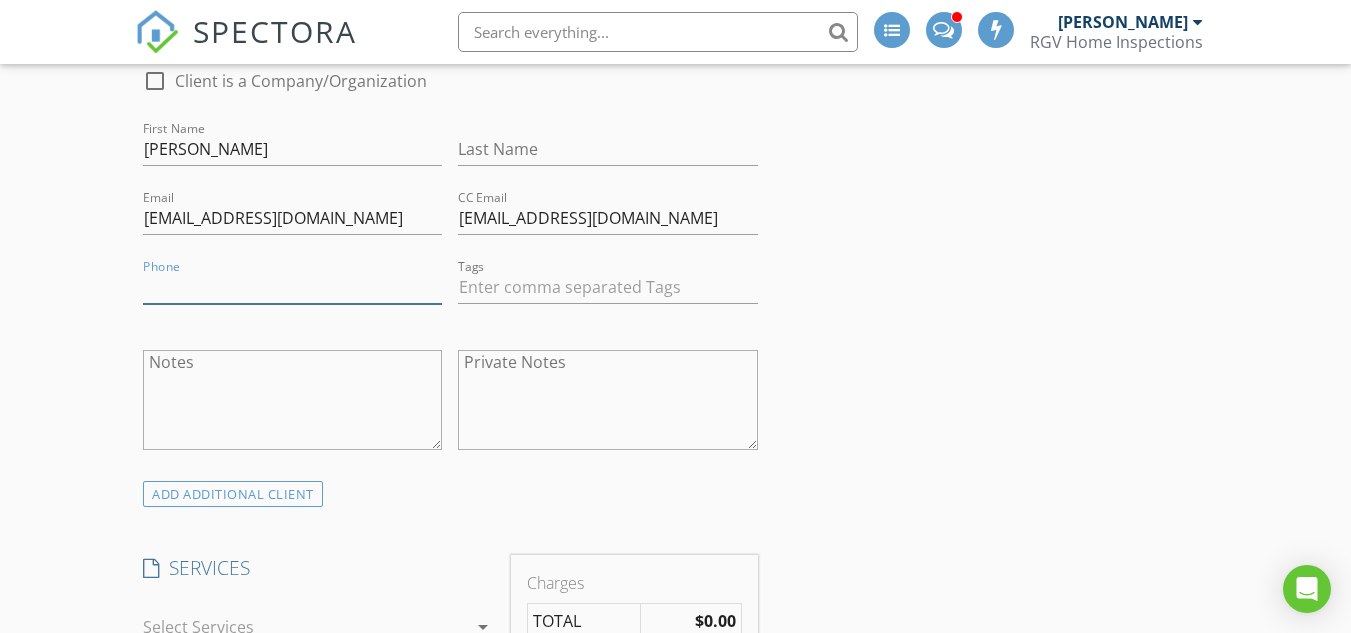 scroll, scrollTop: 1204, scrollLeft: 0, axis: vertical 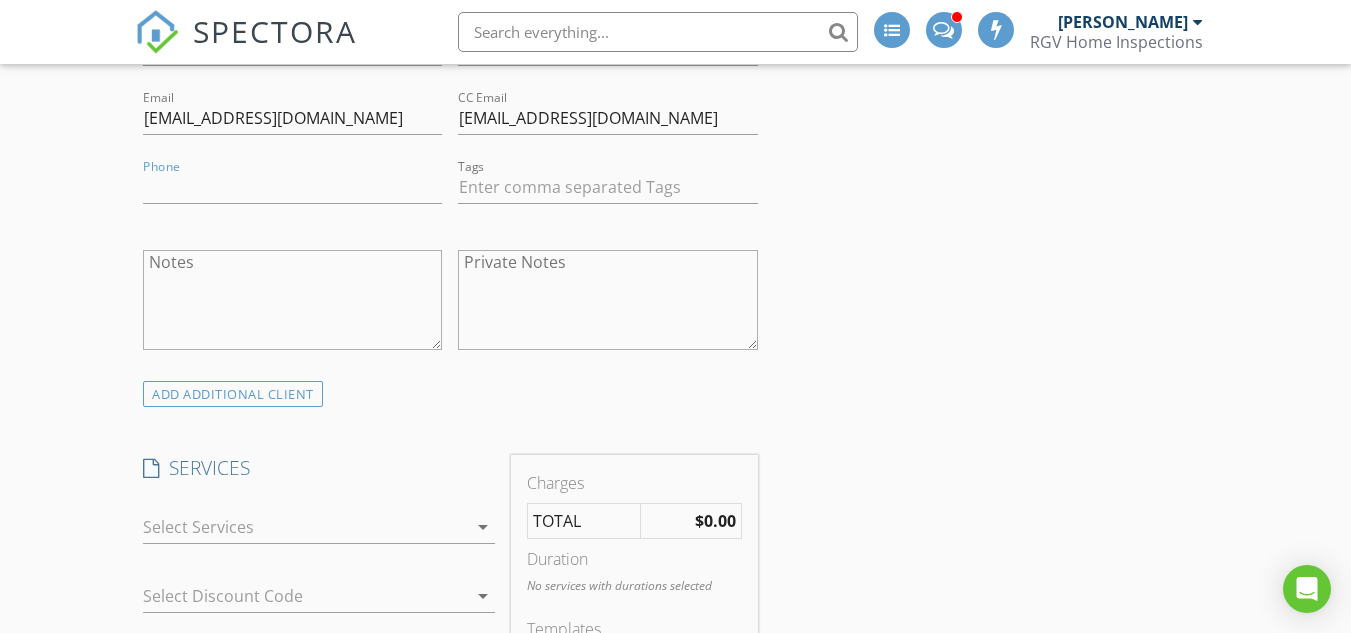 click at bounding box center [305, 527] 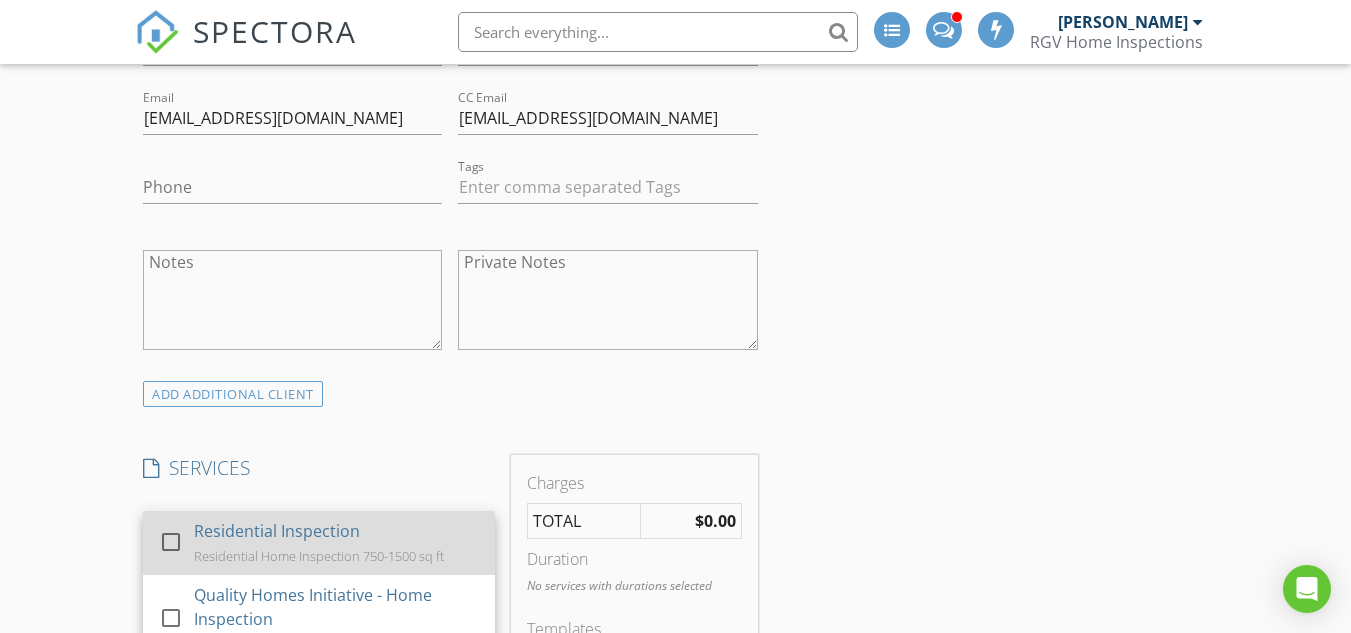 click on "Residential Inspection" at bounding box center (277, 531) 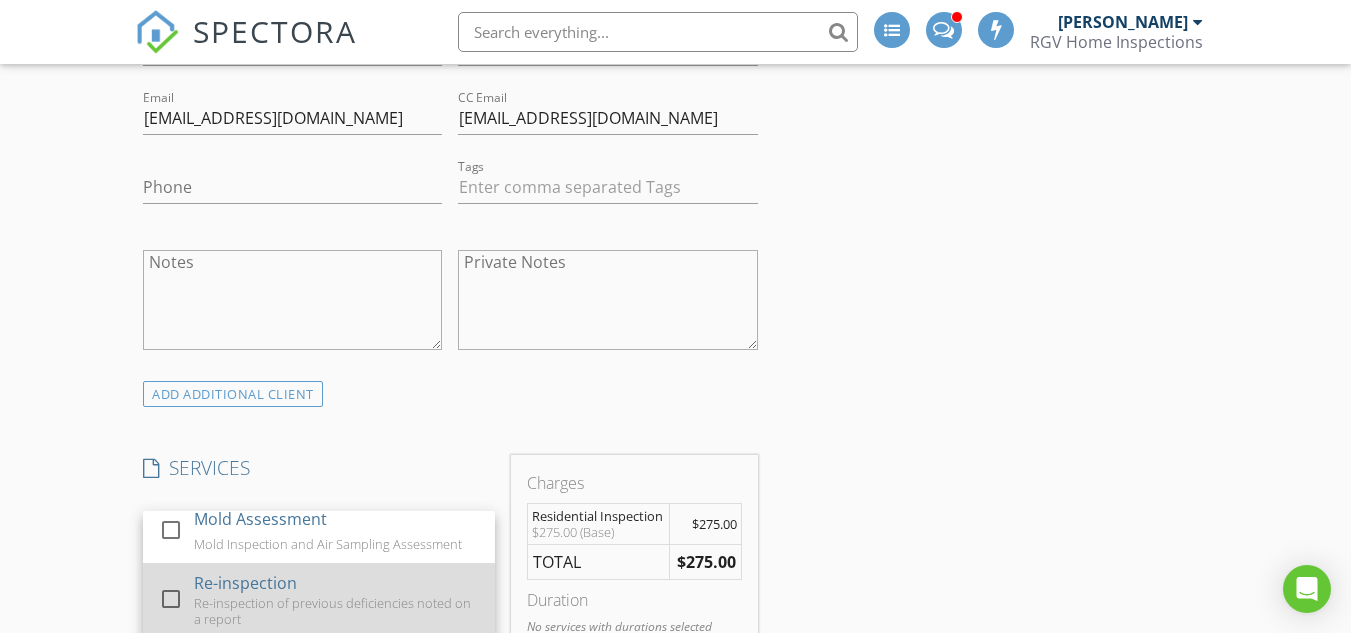 scroll, scrollTop: 717, scrollLeft: 0, axis: vertical 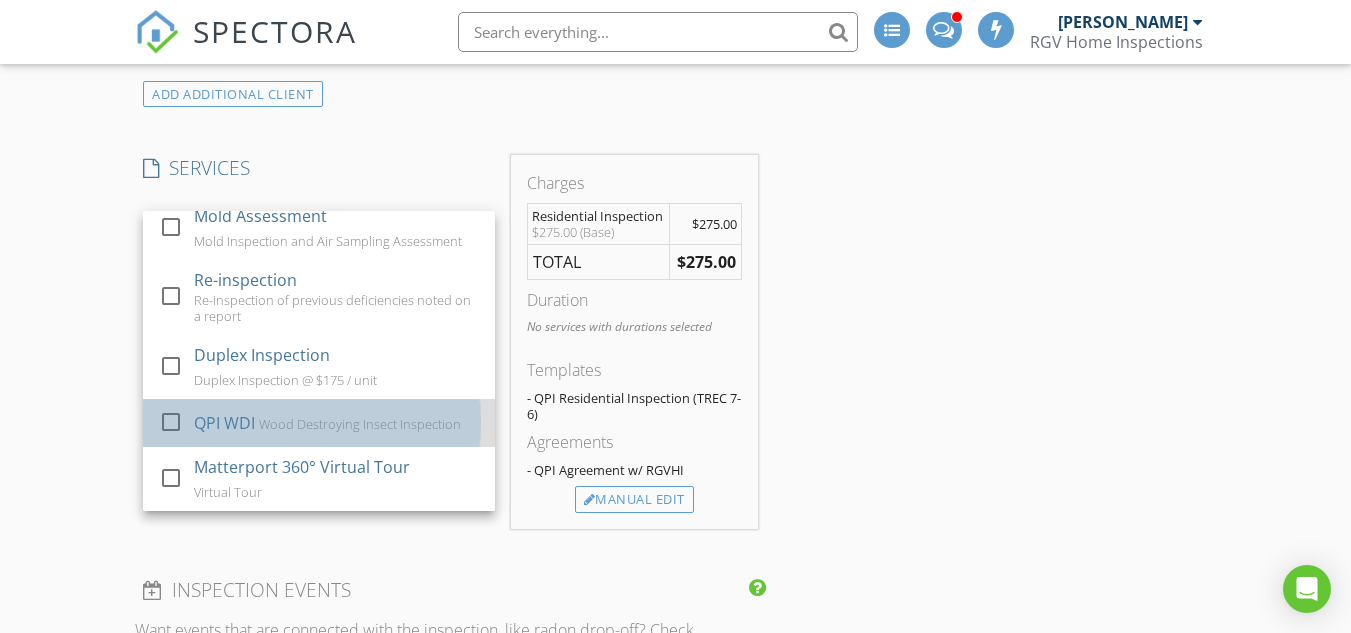 click on "Wood Destroying Insect Inspection" at bounding box center [360, 424] 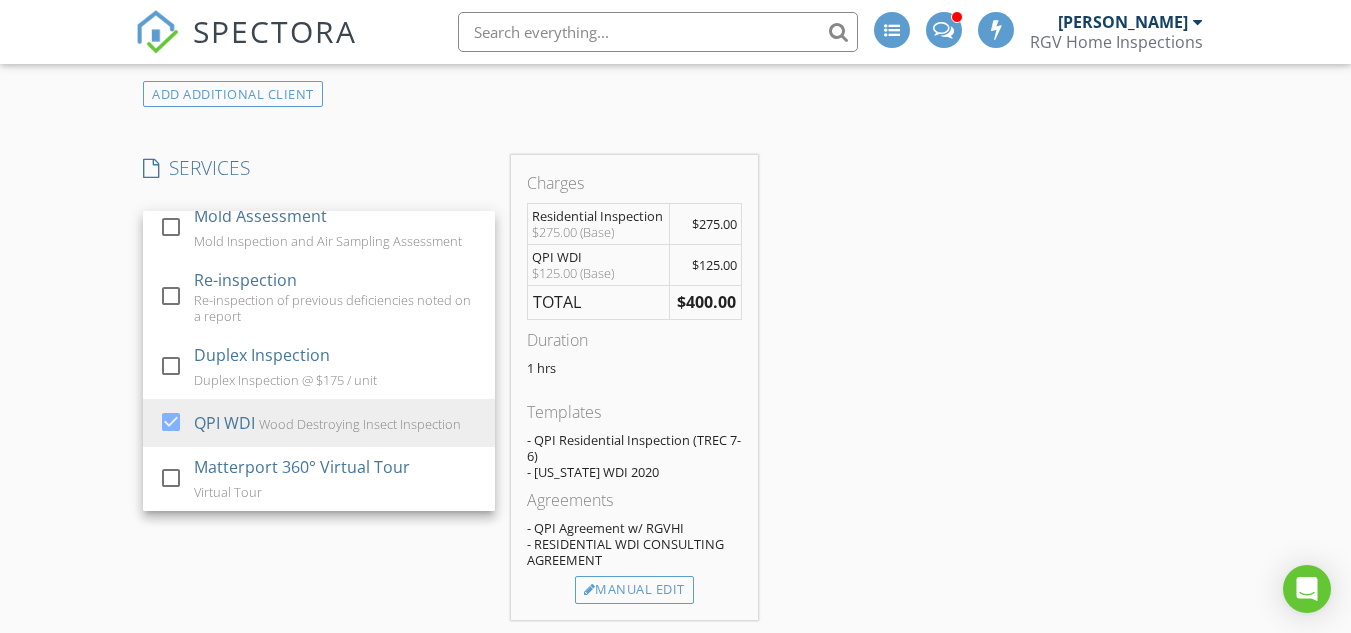 click on "INSPECTOR(S)
check_box   Donnie Quintanilla   PRIMARY   check_box_outline_blank   Fernando Valbuena     check_box_outline_blank   Nick De Santos     Donnie Quintanilla arrow_drop_down   check_box_outline_blank Donnie Quintanilla specifically requested
Date/Time
07/29/2025 11:00 AM   Does Not Repeat arrow_drop_down
Location
Address Search       Address 16311 Citrus Dr   Unit   City Edinburg   State TX   Zip 78541   Hidalgo Hidalgo     Square Feet 1400   Year Built 2023   Foundation Crawlspace arrow_drop_down     Donnie Quintanilla     29.9 miles     (an hour)
client
check_box Enable Client CC email for this inspection   Client Search     check_box_outline_blank Client is a Company/Organization     First Name Nathaniel   Last Name   Email nattor0410@gmail.com   CC Email matvt8761@gmail.com   Phone         Tags         Notes   Private Notes          check_box" at bounding box center (675, 673) 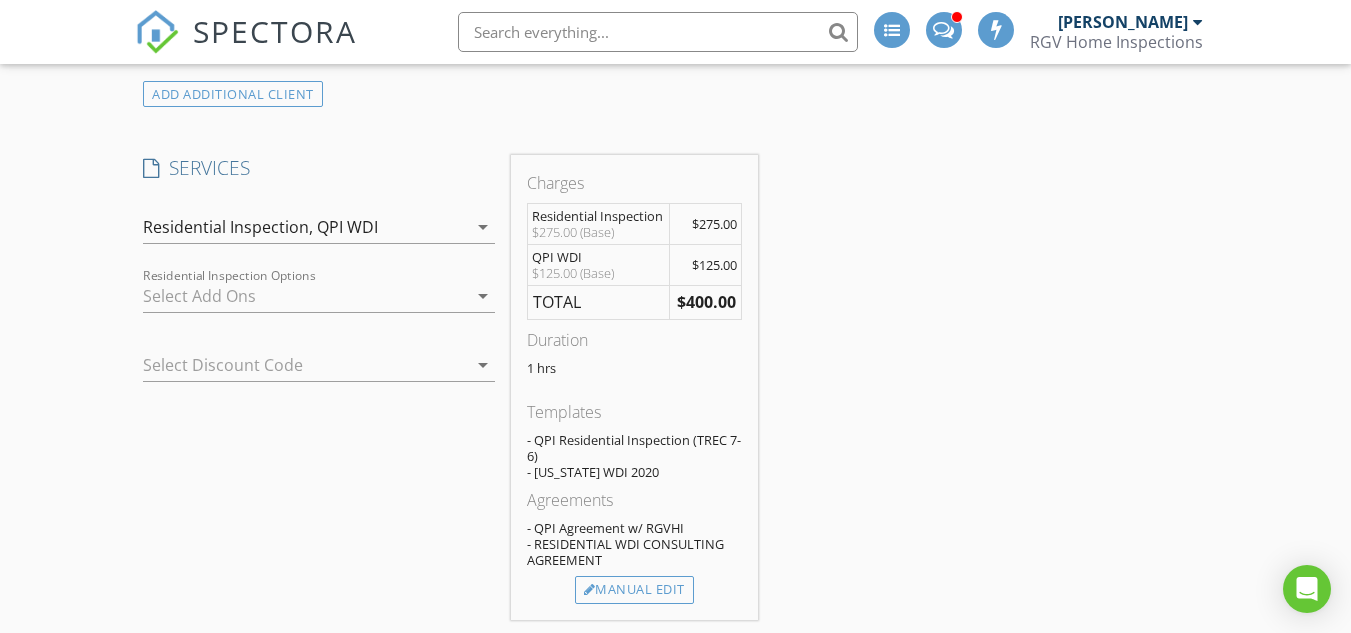 click on "INSPECTOR(S)
check_box   Donnie Quintanilla   PRIMARY   check_box_outline_blank   Fernando Valbuena     check_box_outline_blank   Nick De Santos     Donnie Quintanilla arrow_drop_down   check_box_outline_blank Donnie Quintanilla specifically requested
Date/Time
07/29/2025 11:00 AM   Does Not Repeat arrow_drop_down
Location
Address Search       Address 16311 Citrus Dr   Unit   City Edinburg   State TX   Zip 78541   Hidalgo Hidalgo     Square Feet 1400   Year Built 2023   Foundation Crawlspace arrow_drop_down     Donnie Quintanilla     29.9 miles     (an hour)
client
check_box Enable Client CC email for this inspection   Client Search     check_box_outline_blank Client is a Company/Organization     First Name Nathaniel   Last Name   Email nattor0410@gmail.com   CC Email matvt8761@gmail.com   Phone         Tags         Notes   Private Notes          check_box" at bounding box center [675, 673] 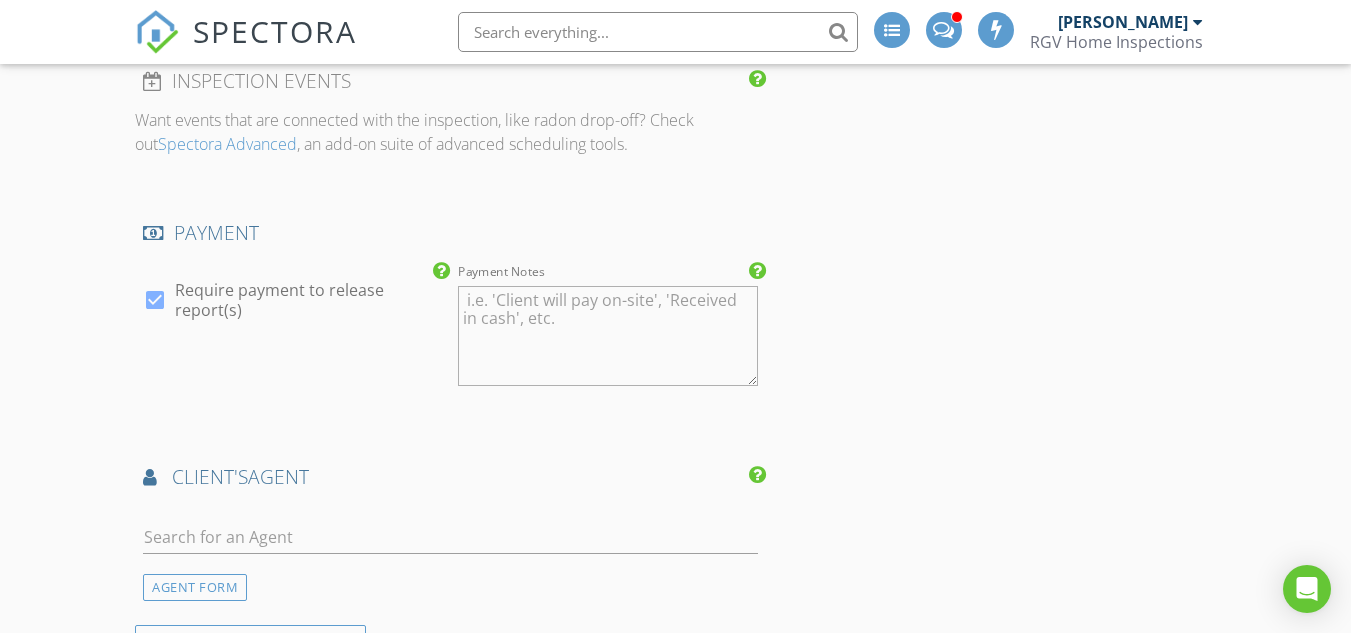 scroll, scrollTop: 2304, scrollLeft: 0, axis: vertical 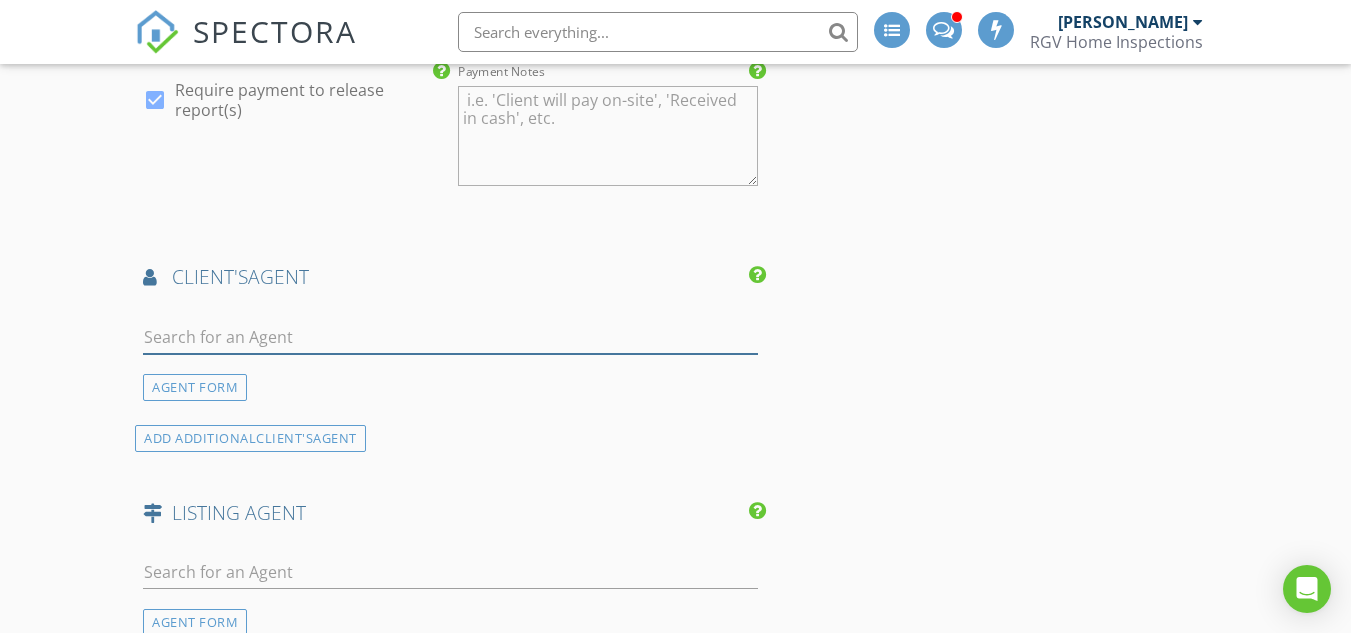 click at bounding box center (450, 337) 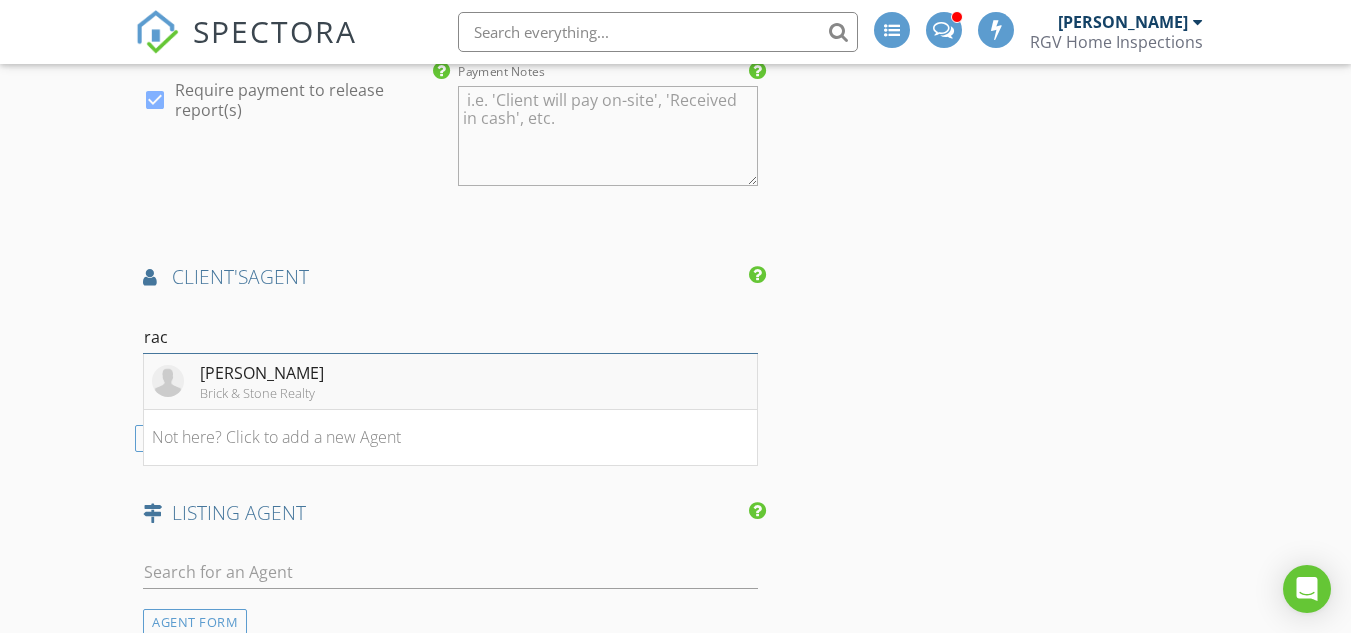 type on "rac" 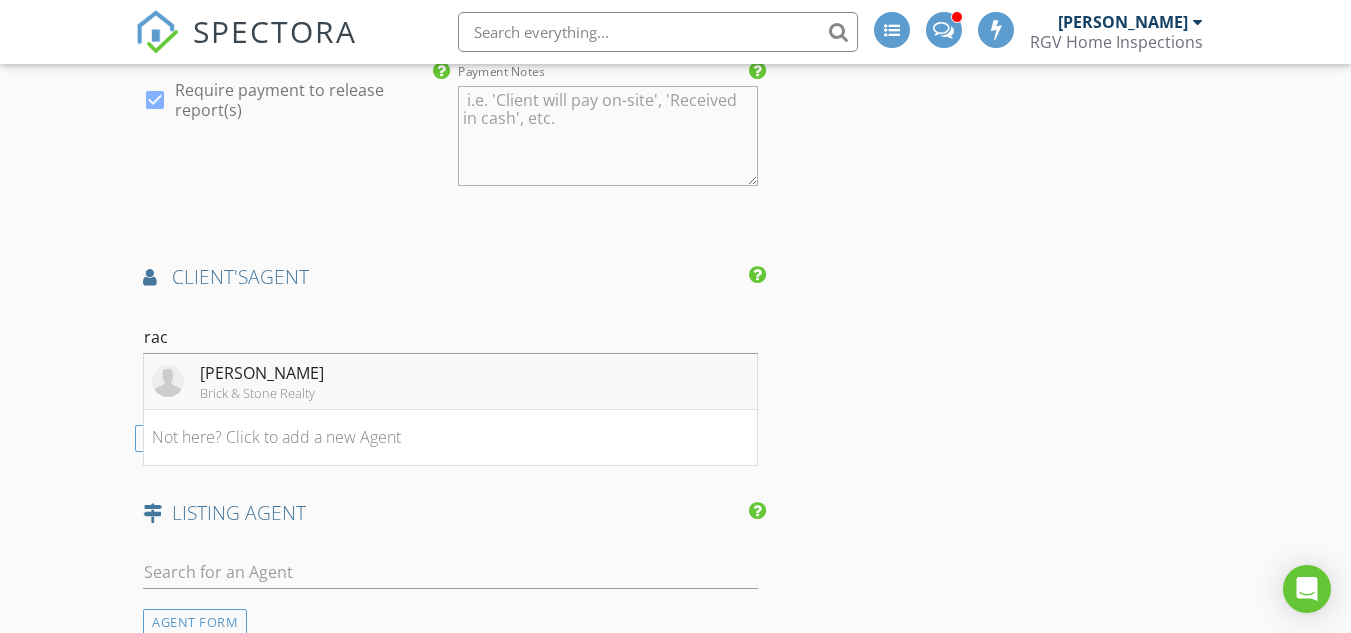 click on "Rachel Olivarez
Brick & Stone Realty" at bounding box center [450, 382] 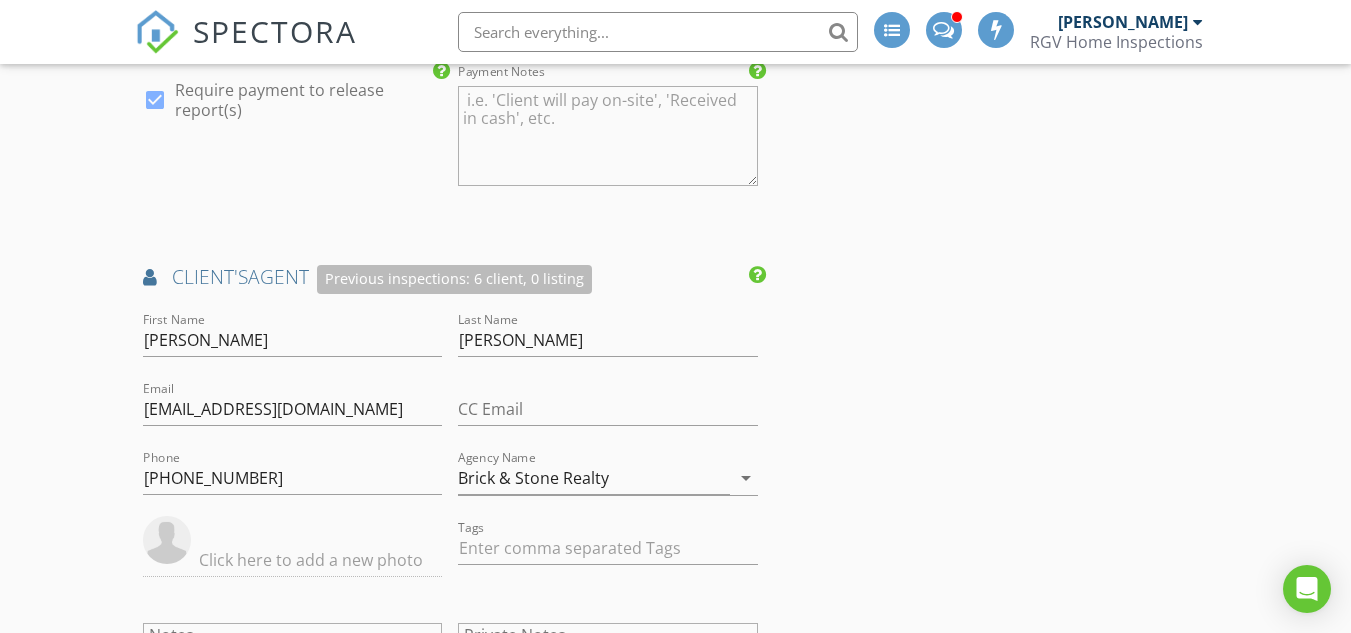 click on "INSPECTOR(S)
check_box   Donnie Quintanilla   PRIMARY   check_box_outline_blank   Fernando Valbuena     check_box_outline_blank   Nick De Santos     Donnie Quintanilla arrow_drop_down   check_box_outline_blank Donnie Quintanilla specifically requested
Date/Time
07/29/2025 11:00 AM   Does Not Repeat arrow_drop_down
Location
Address Search       Address 16311 Citrus Dr   Unit   City Edinburg   State TX   Zip 78541   Hidalgo Hidalgo     Square Feet 1400   Year Built 2023   Foundation Crawlspace arrow_drop_down     Donnie Quintanilla     29.9 miles     (an hour)
client
check_box Enable Client CC email for this inspection   Client Search     check_box_outline_blank Client is a Company/Organization     First Name Nathaniel   Last Name   Email nattor0410@gmail.com   CC Email matvt8761@gmail.com   Phone         Tags         Notes   Private Notes          check_box" at bounding box center [675, 64] 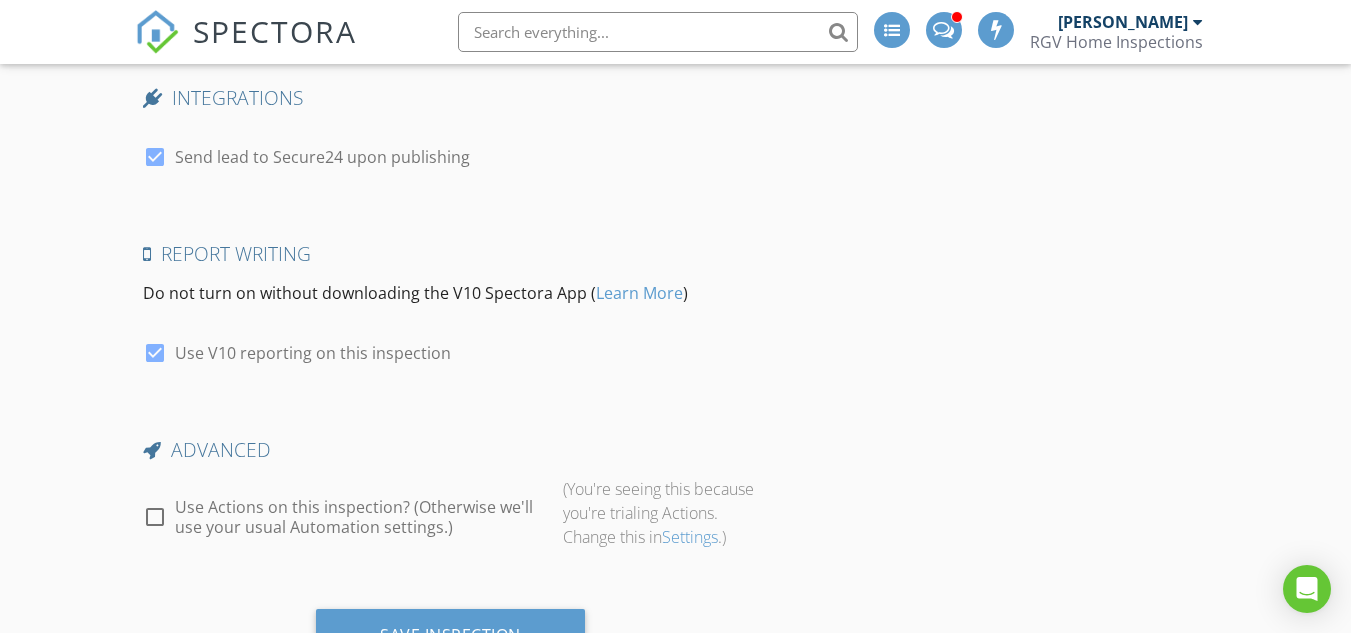 click at bounding box center (155, 517) 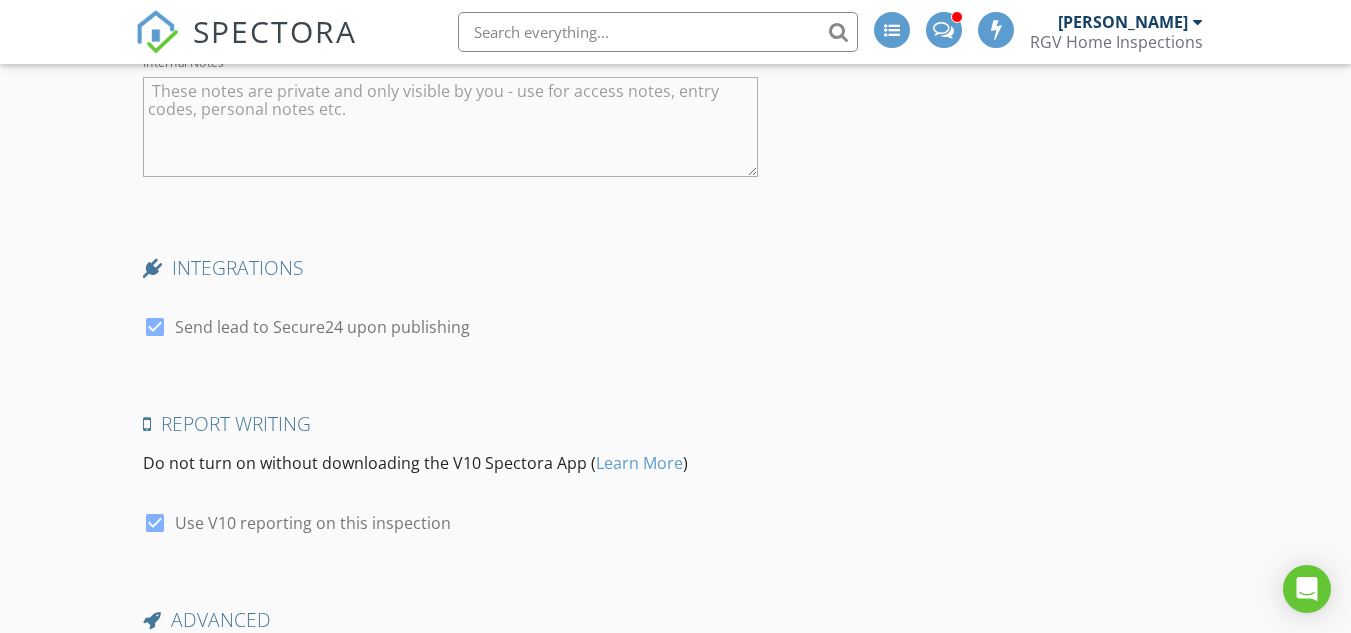 scroll, scrollTop: 3404, scrollLeft: 0, axis: vertical 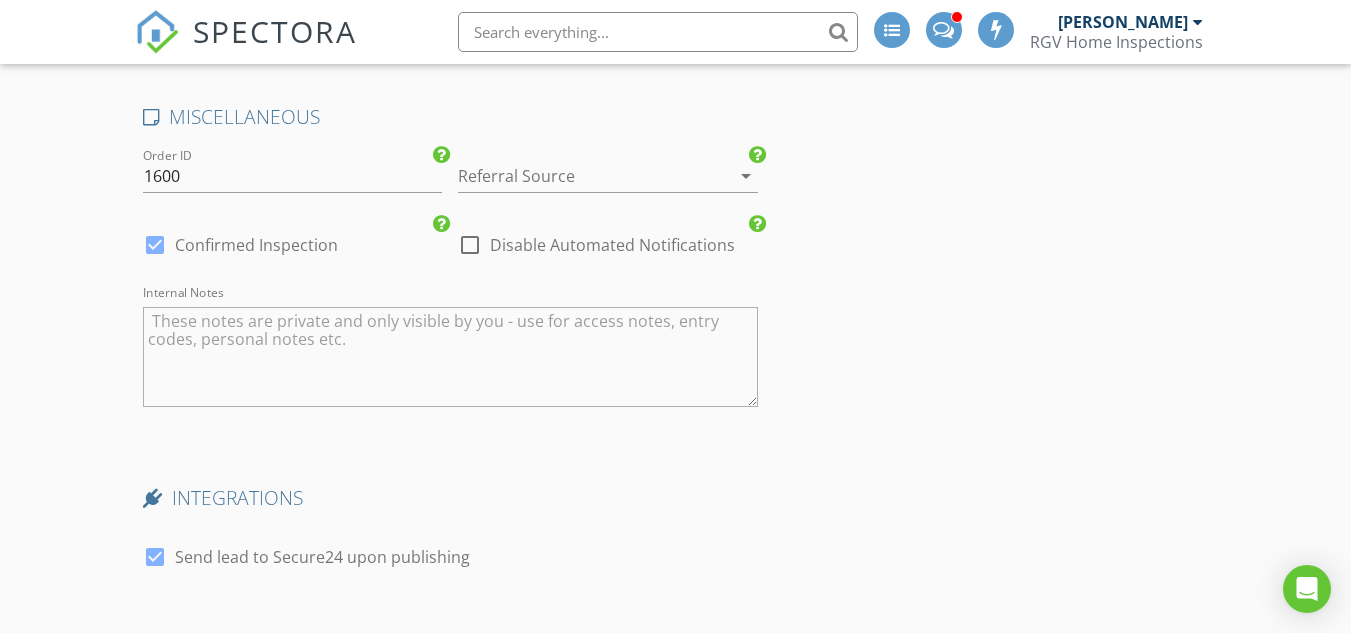 click at bounding box center (155, 557) 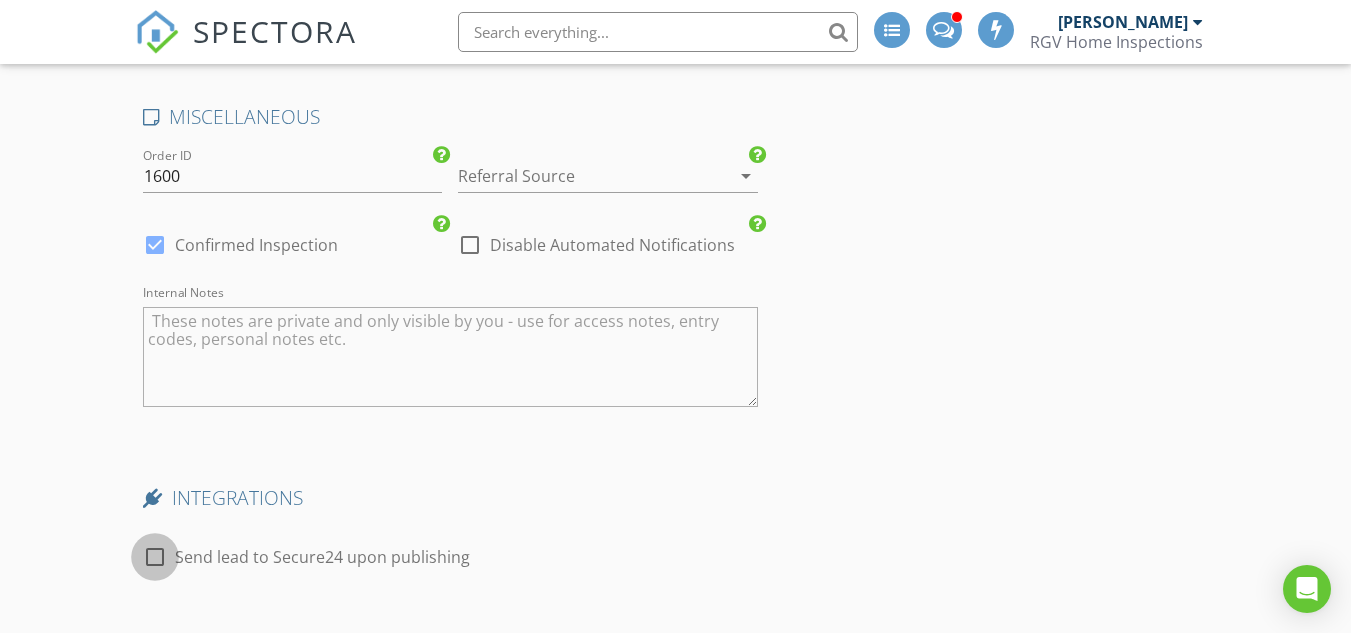checkbox on "false" 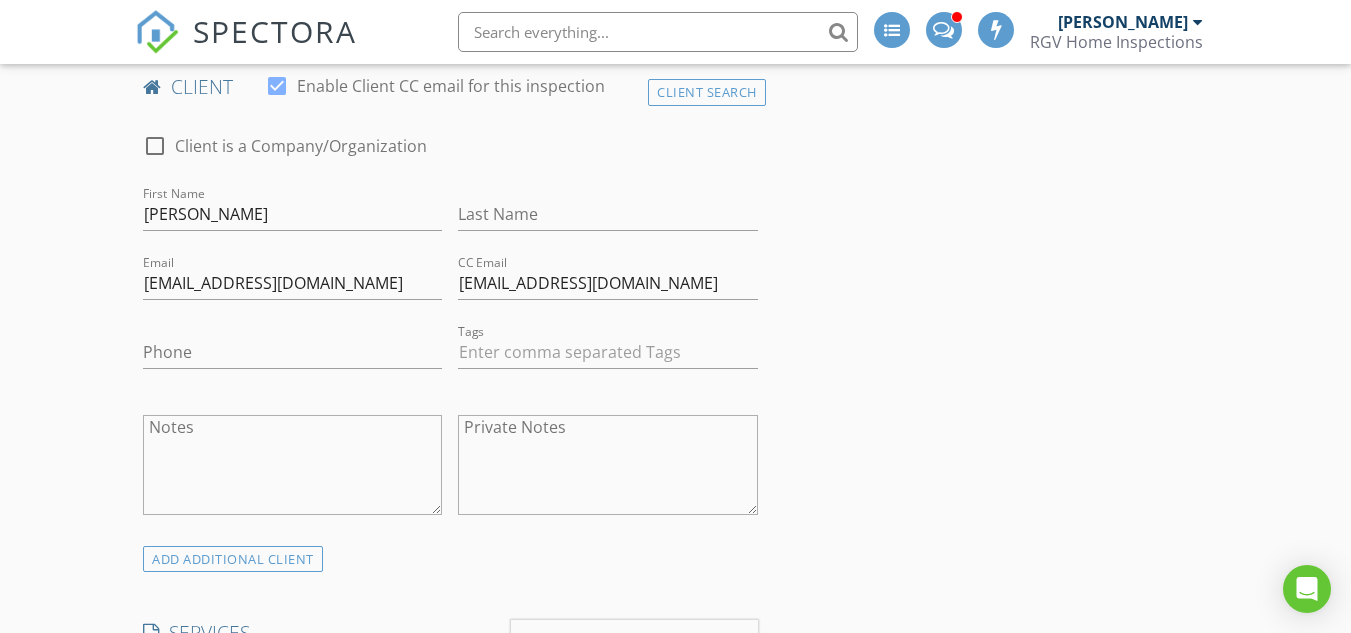 scroll, scrollTop: 1004, scrollLeft: 0, axis: vertical 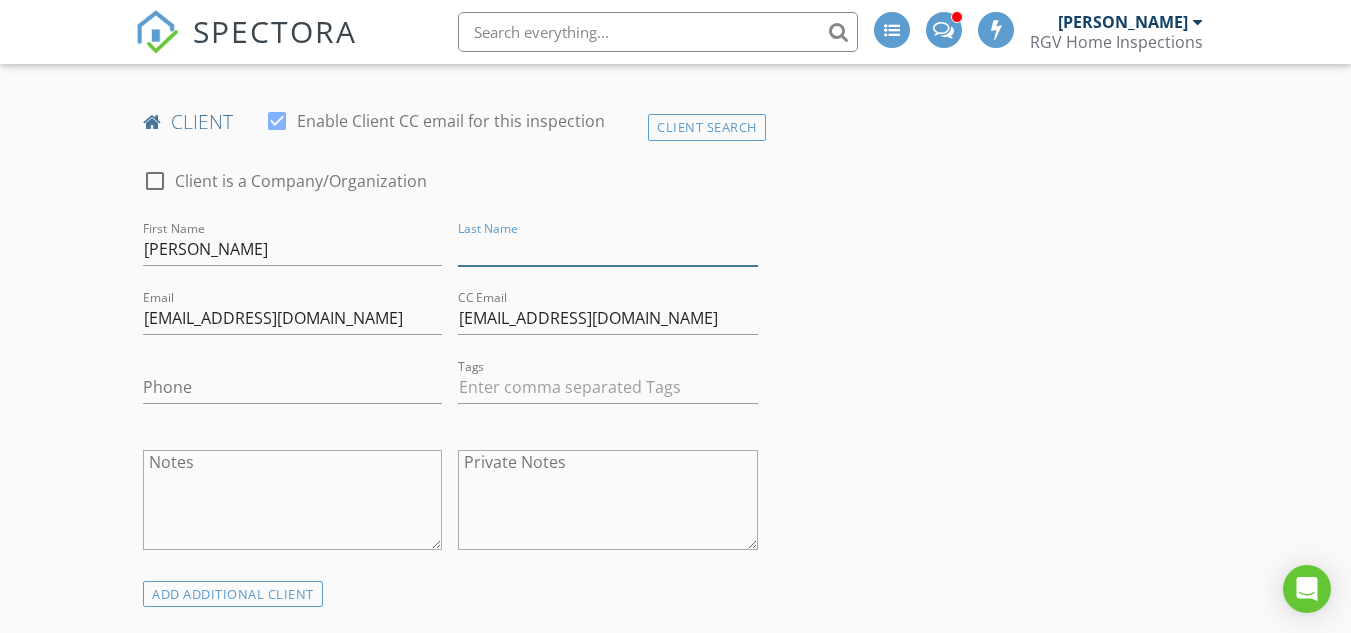 click on "Last Name" at bounding box center [607, 249] 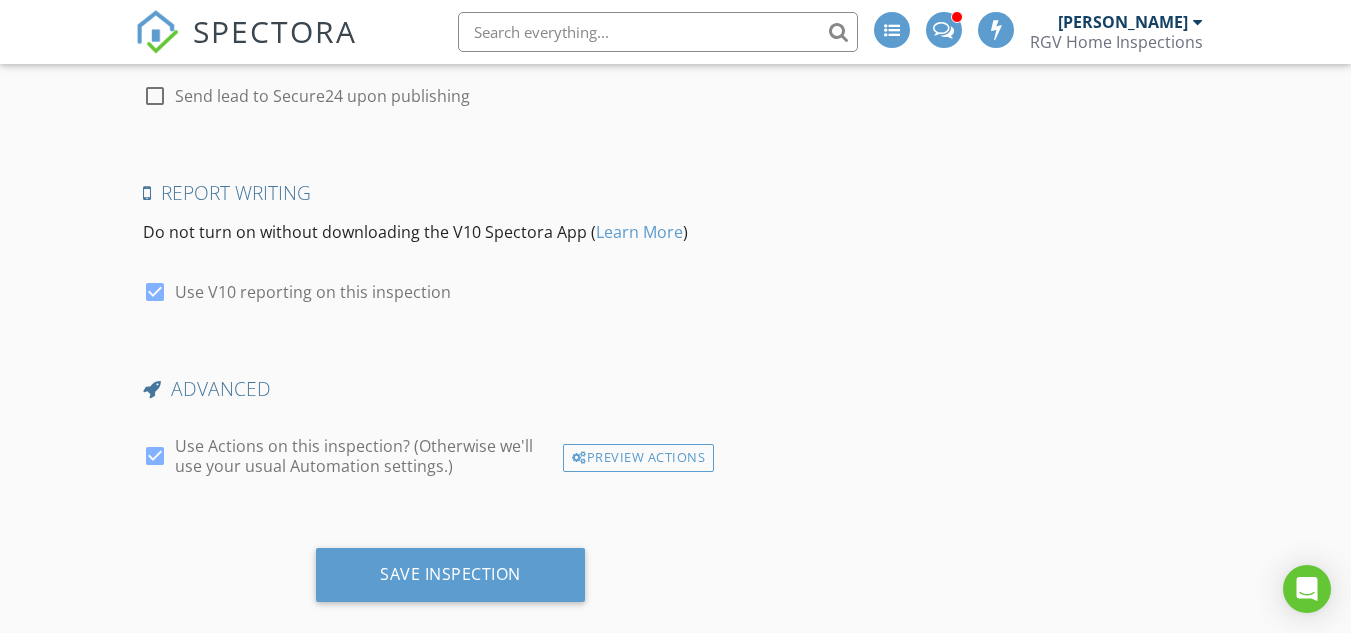 scroll, scrollTop: 3895, scrollLeft: 0, axis: vertical 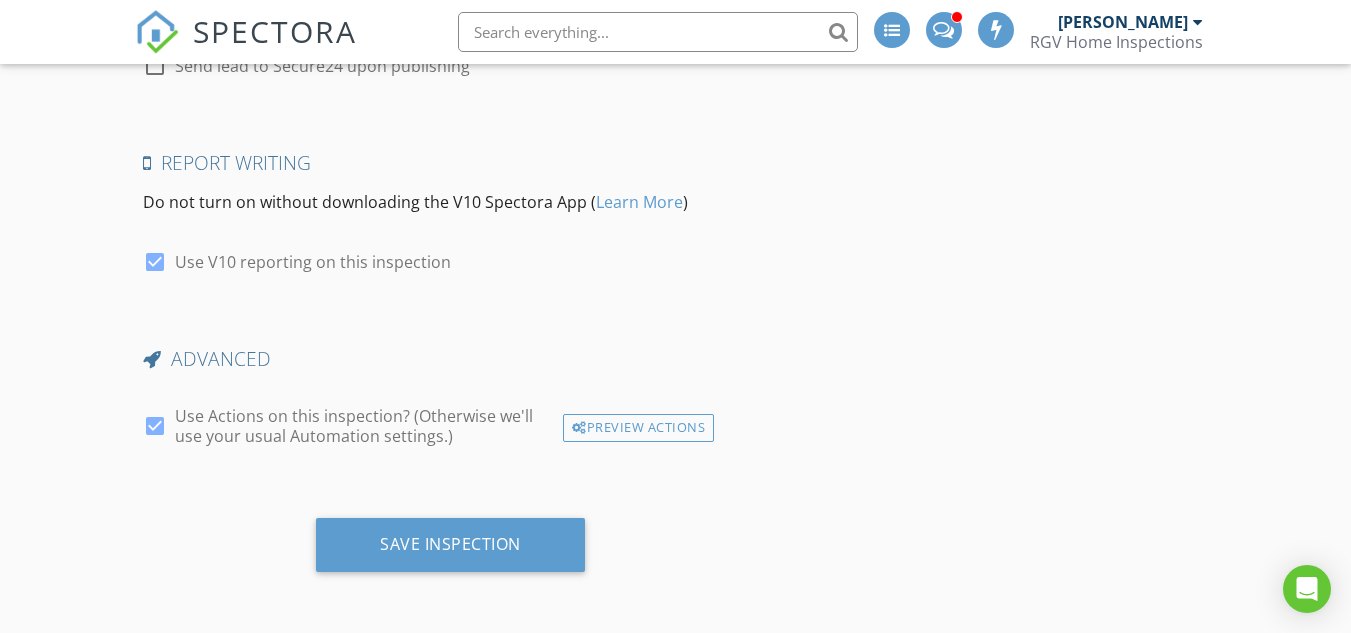 type on "Garcia" 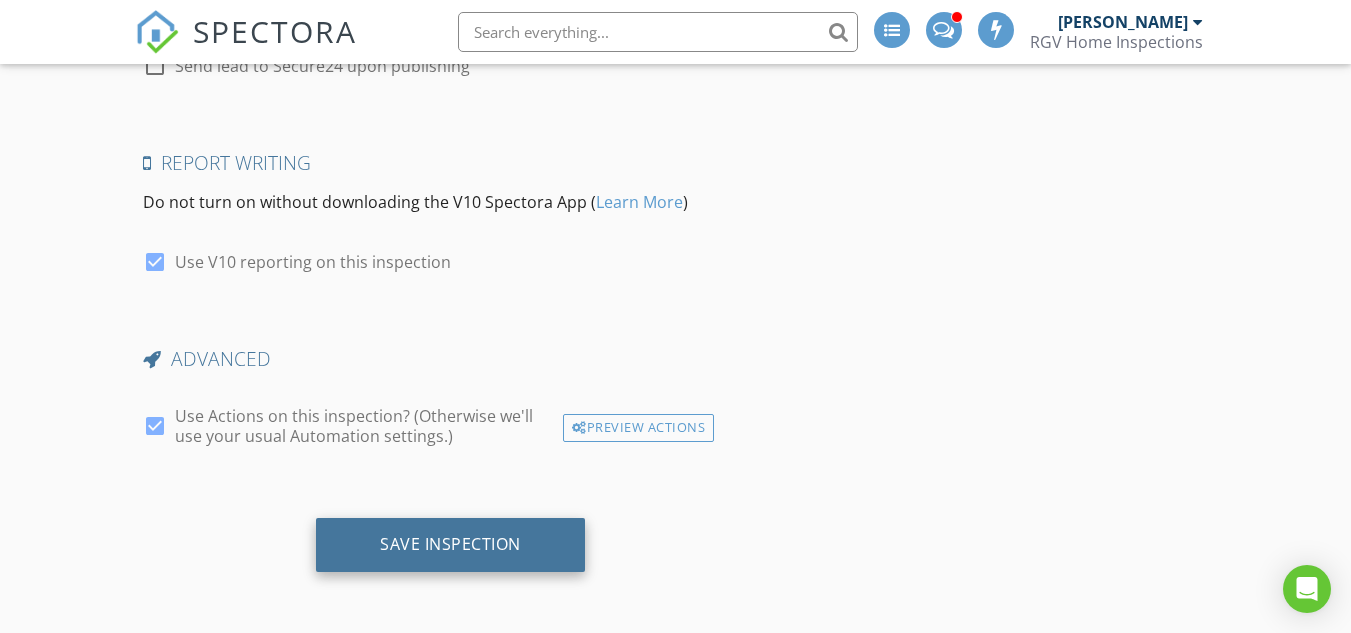 click on "Save Inspection" at bounding box center (450, 545) 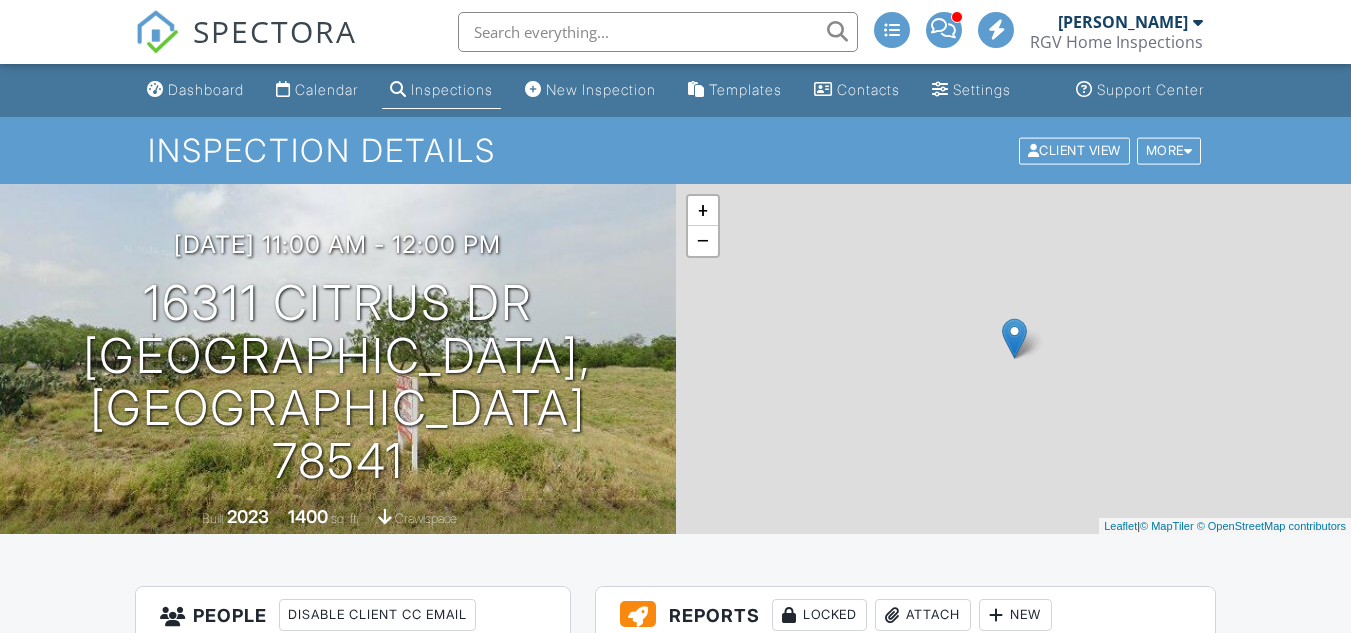 scroll, scrollTop: 0, scrollLeft: 0, axis: both 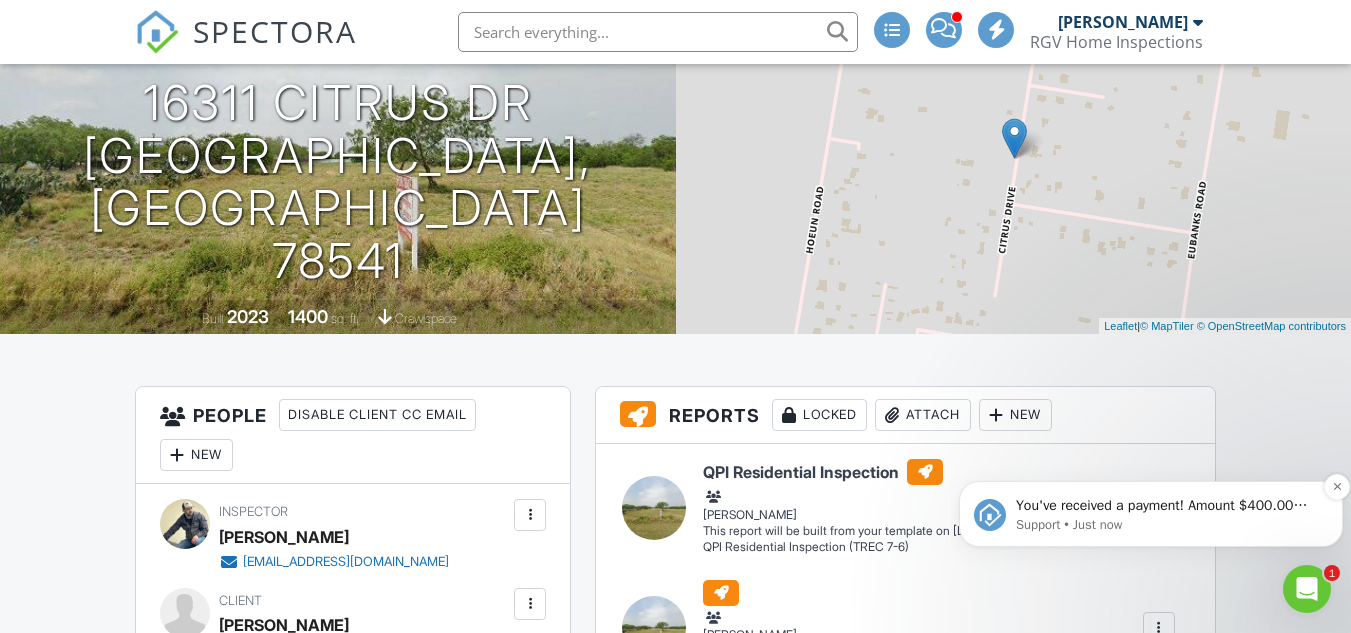 click on "You've received a payment!  Amount  $400.00  Fee  $0.00  Net  $400.00  Transaction #  pi_3RpdM1K7snlDGpRF10wea0dc  Inspection  16311 Citrus Dr, Edinburg, TX 78541 Payouts to your bank or debit card occur on a daily basis. Each payment usually takes two business days to process. You can view your pending payout amount here. If you have any questions reach out on our chat bubble at app.spectora.com." at bounding box center [1167, 506] 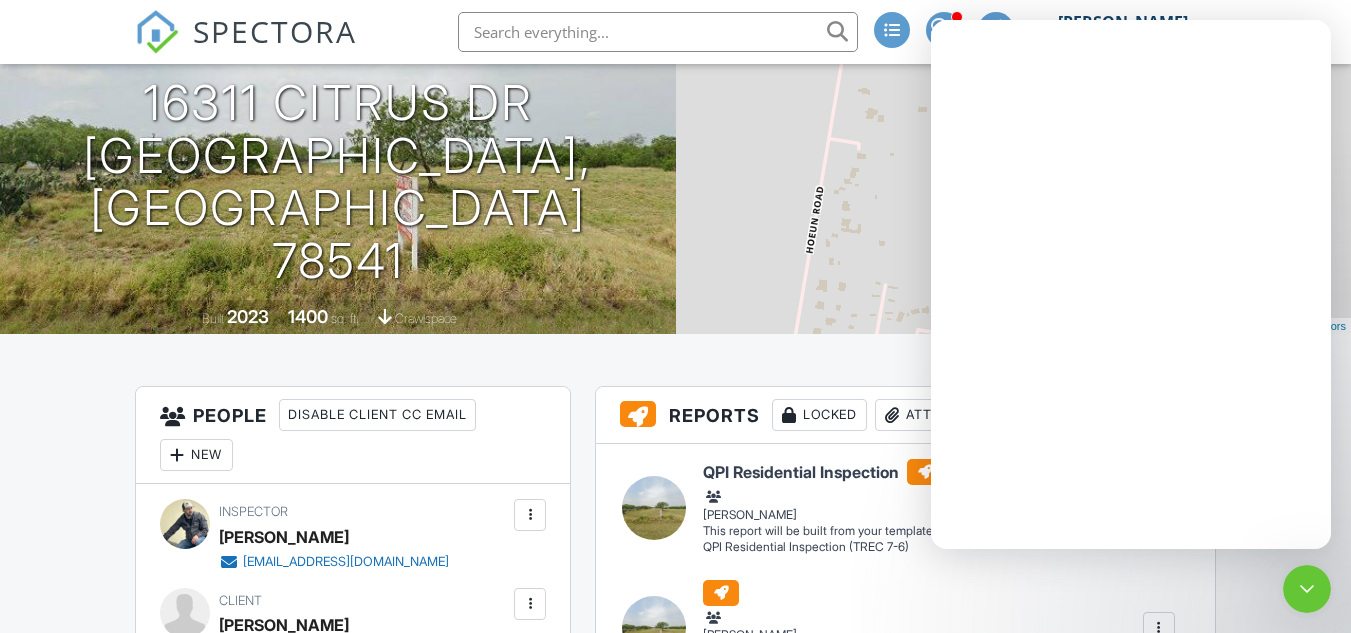 scroll, scrollTop: 0, scrollLeft: 0, axis: both 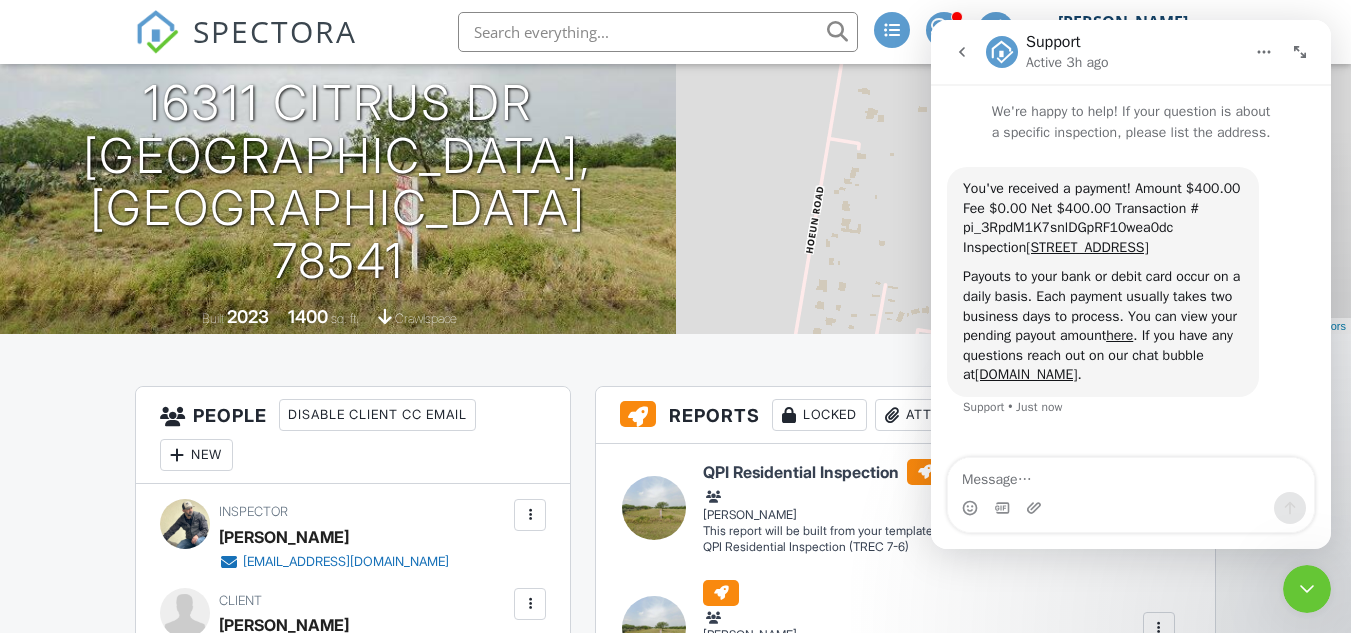 click 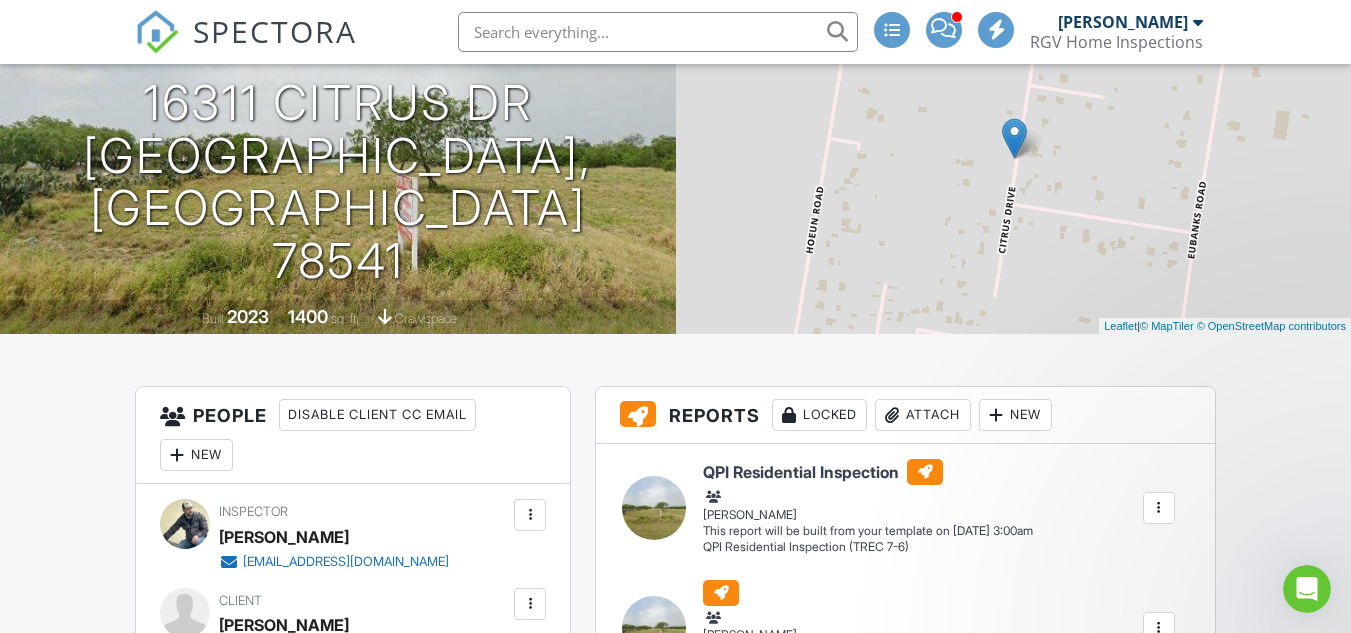 scroll, scrollTop: 0, scrollLeft: 0, axis: both 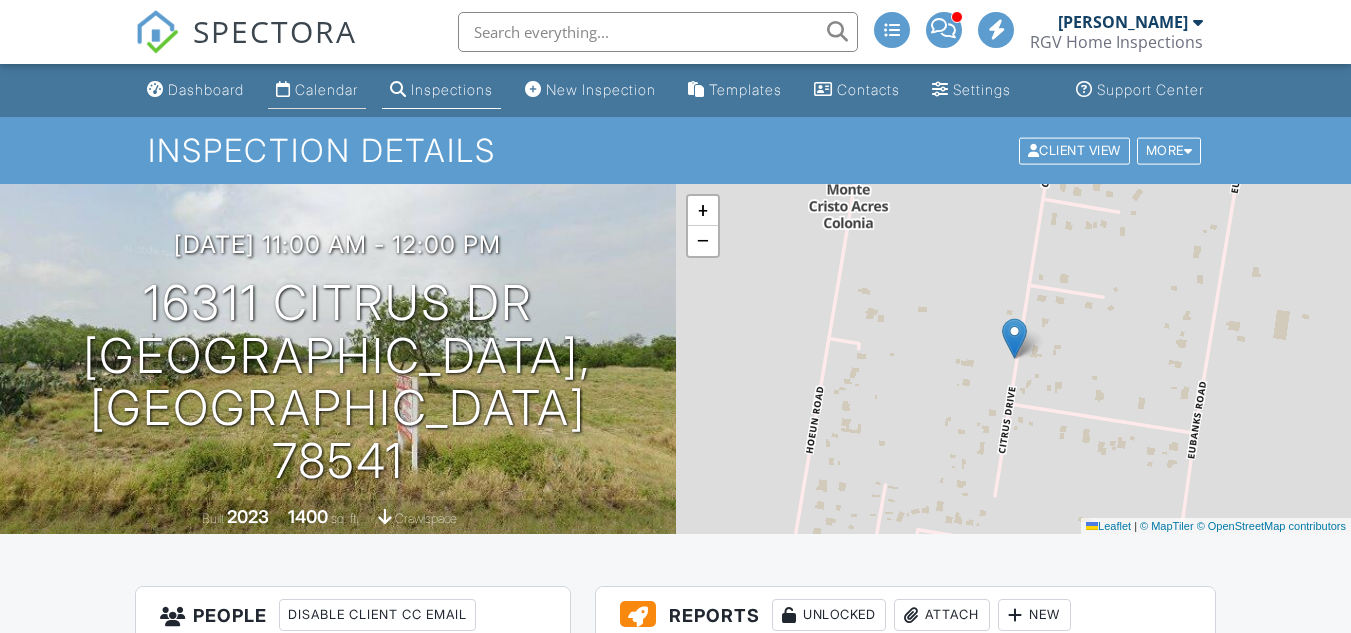 click on "Calendar" at bounding box center (326, 89) 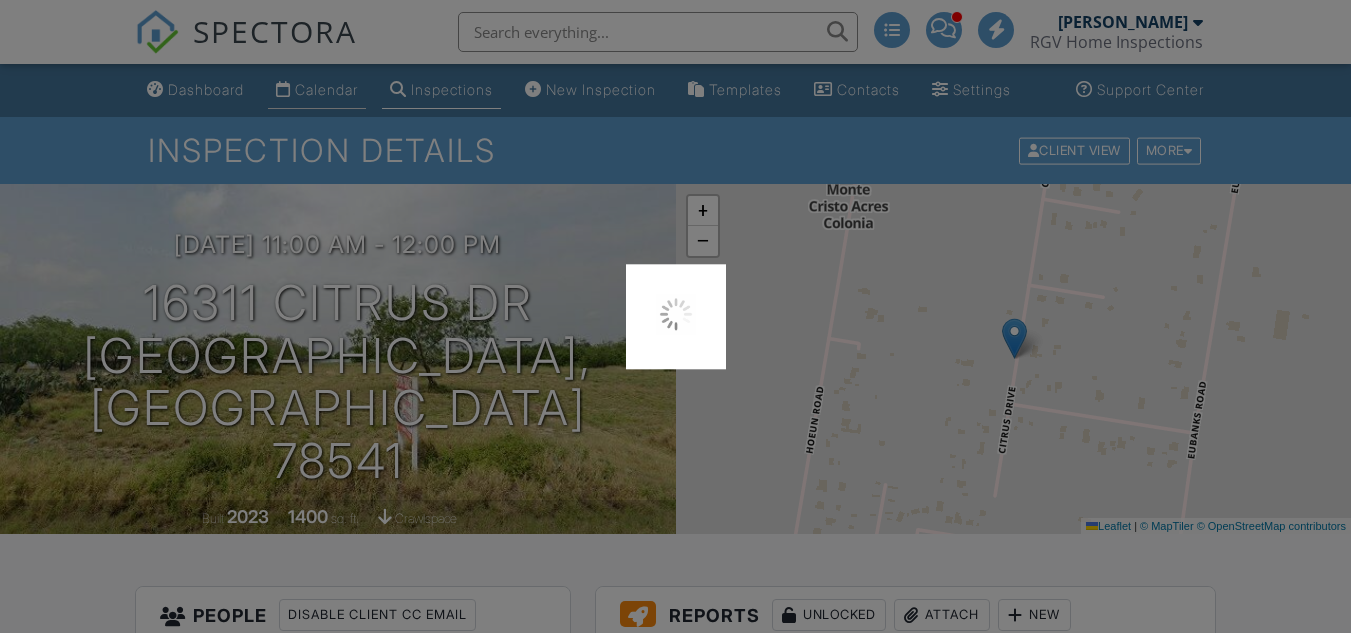 scroll, scrollTop: 0, scrollLeft: 0, axis: both 